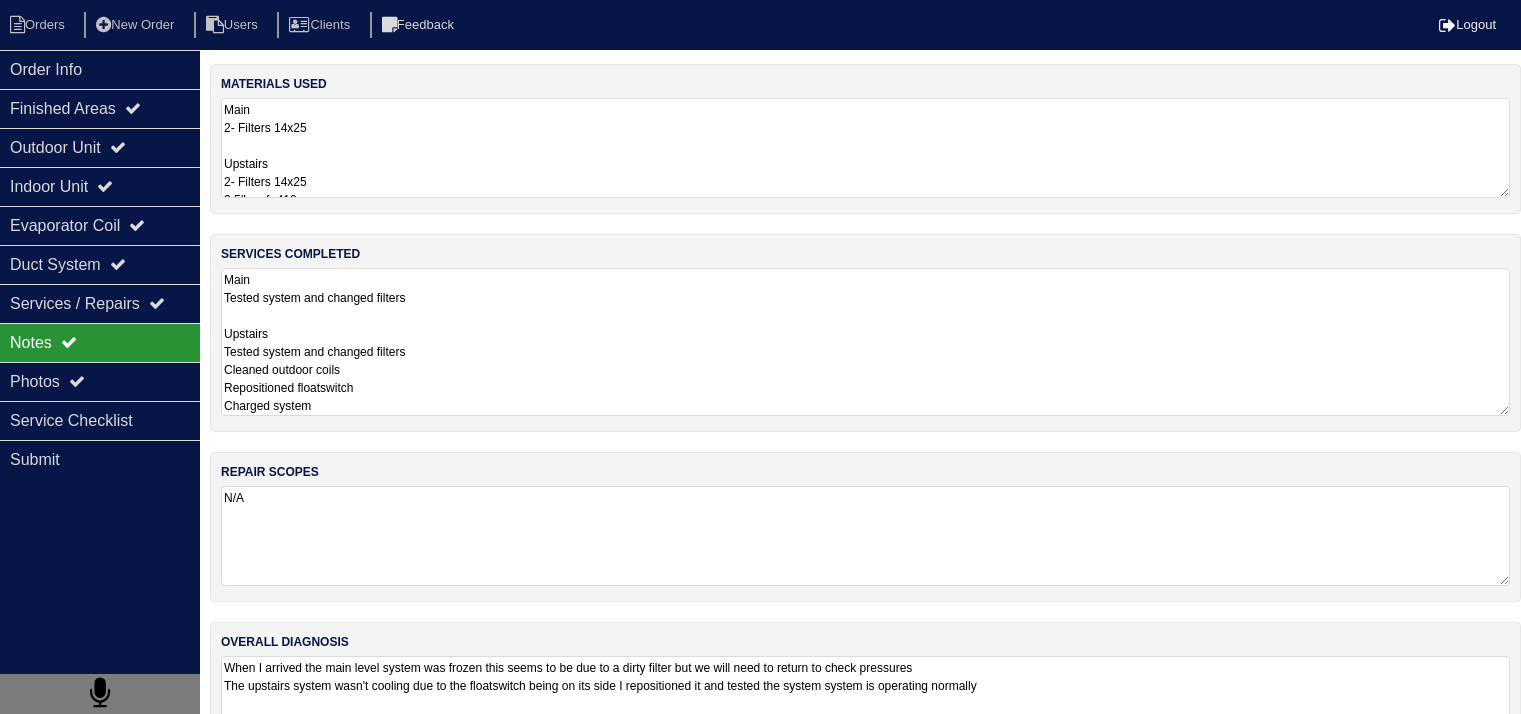 scroll, scrollTop: 37, scrollLeft: 0, axis: vertical 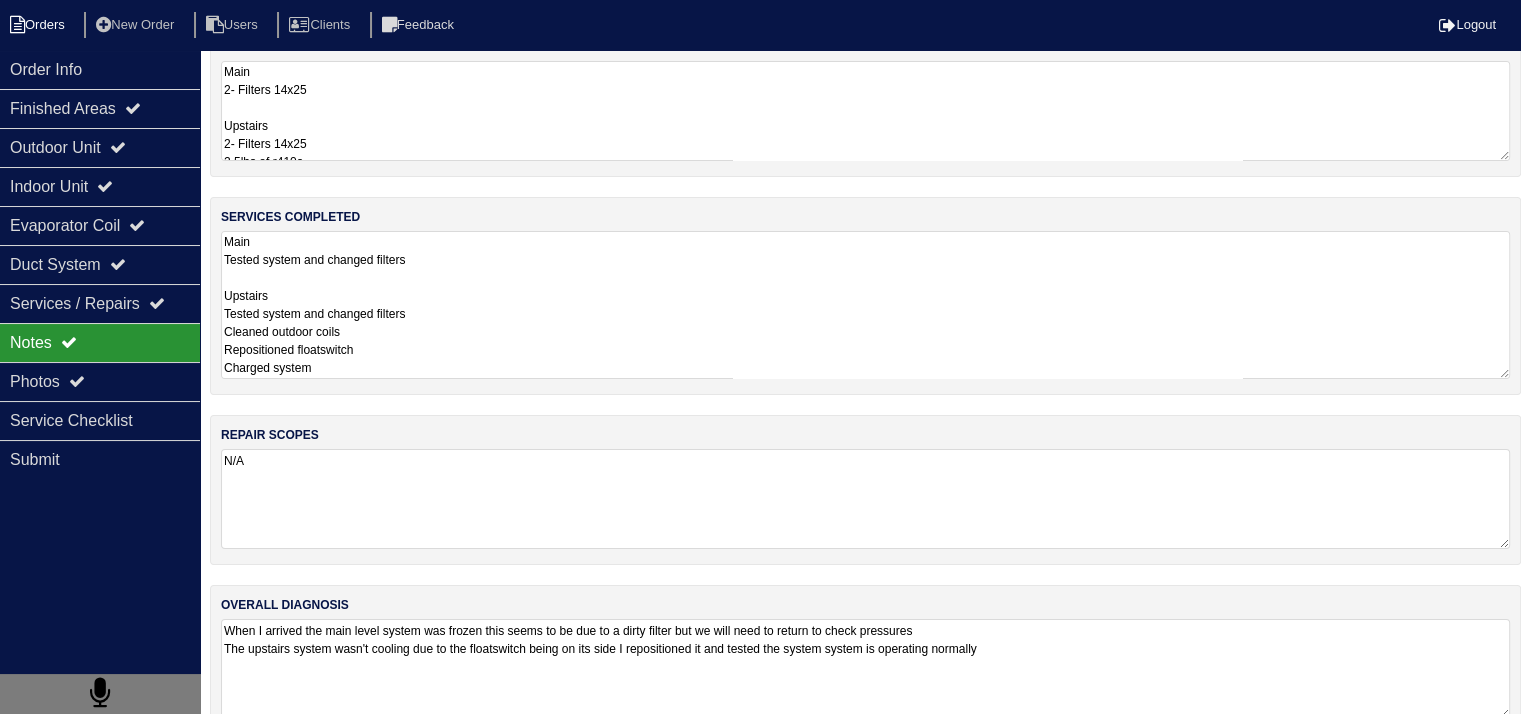 click on "Orders" at bounding box center (40, 25) 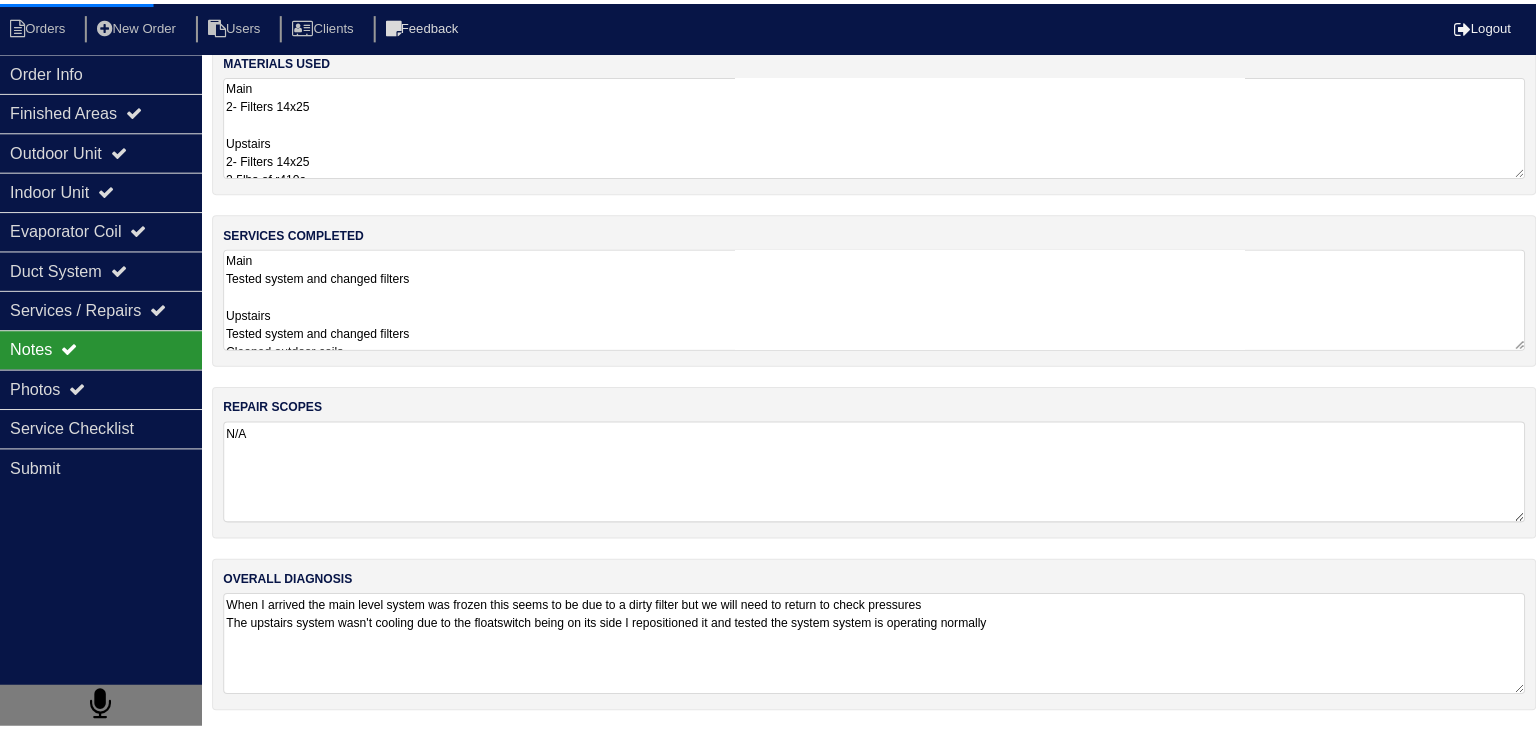 scroll, scrollTop: 0, scrollLeft: 0, axis: both 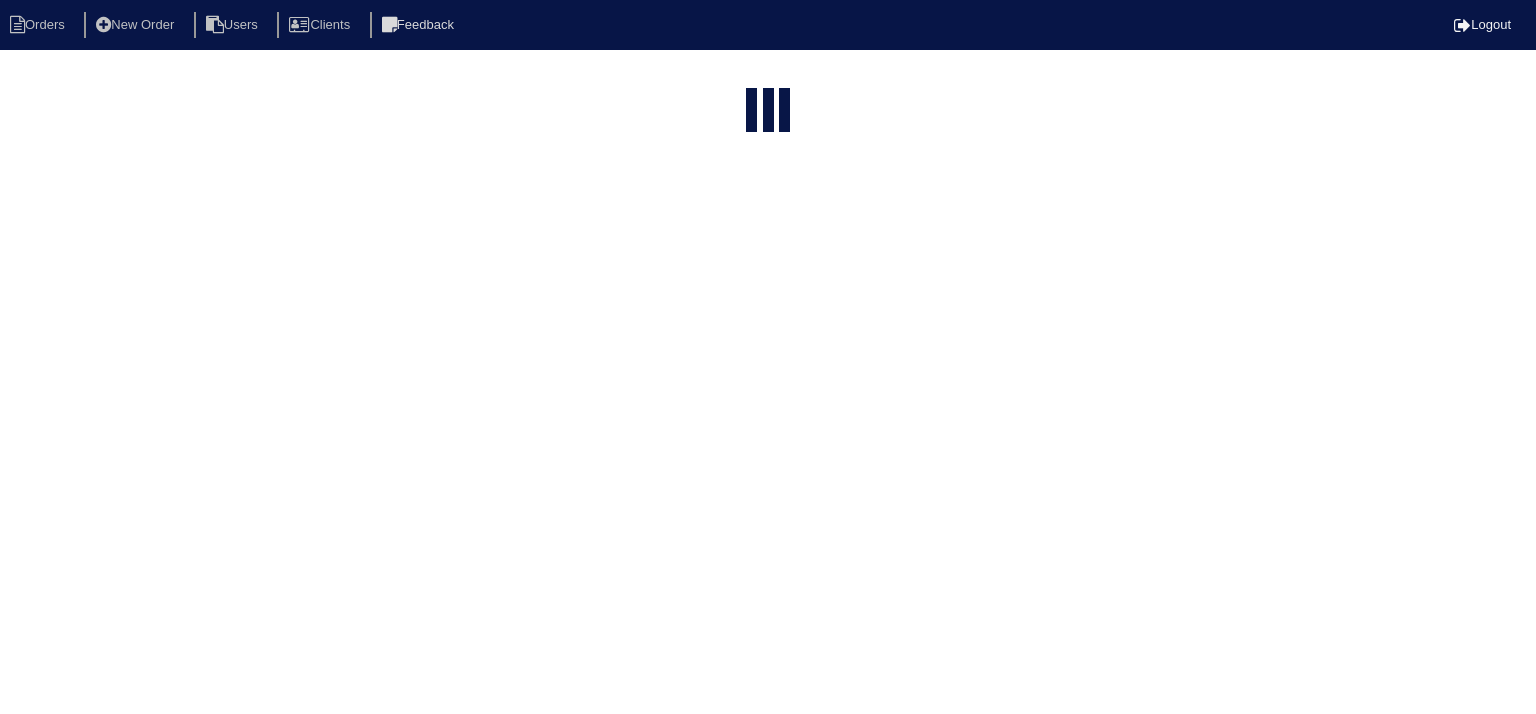 select on "15" 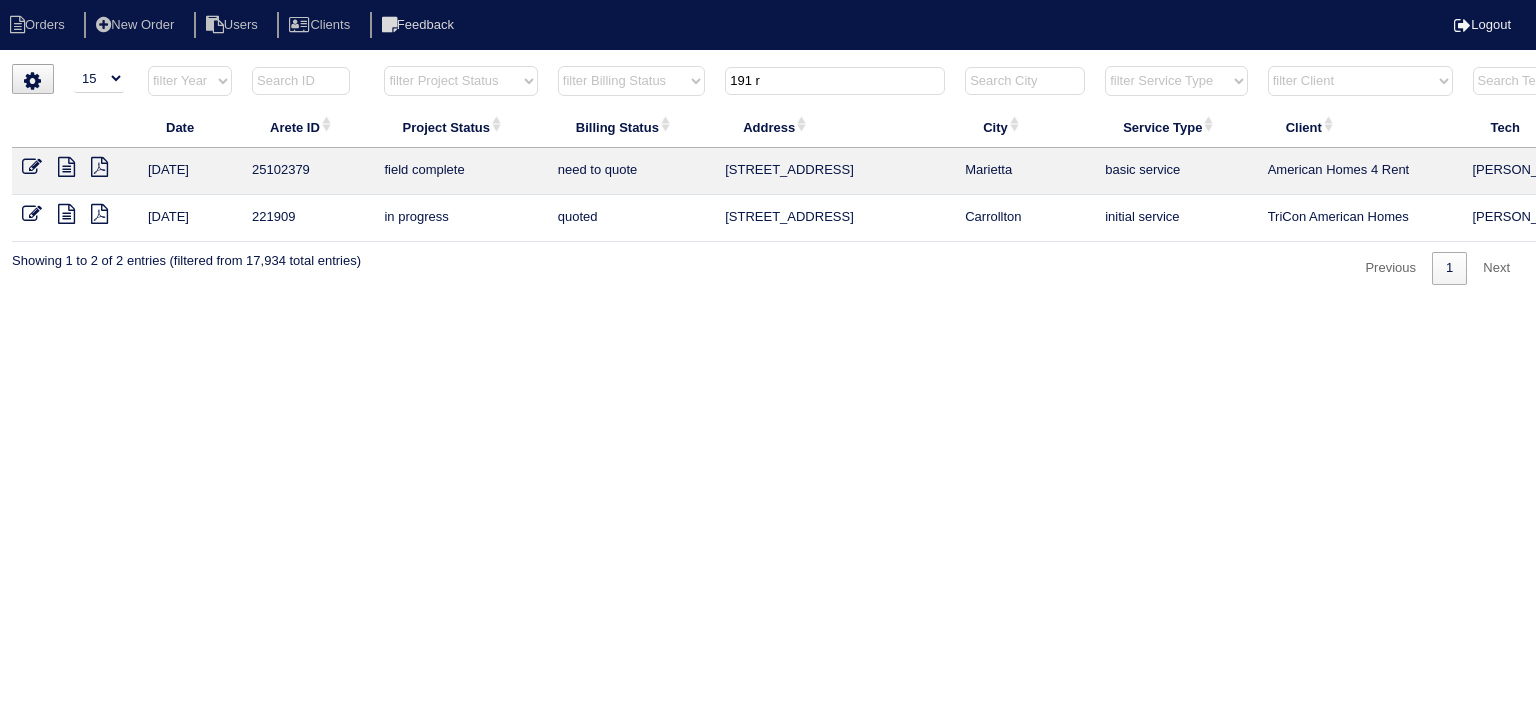 drag, startPoint x: 785, startPoint y: 82, endPoint x: 668, endPoint y: 75, distance: 117.20921 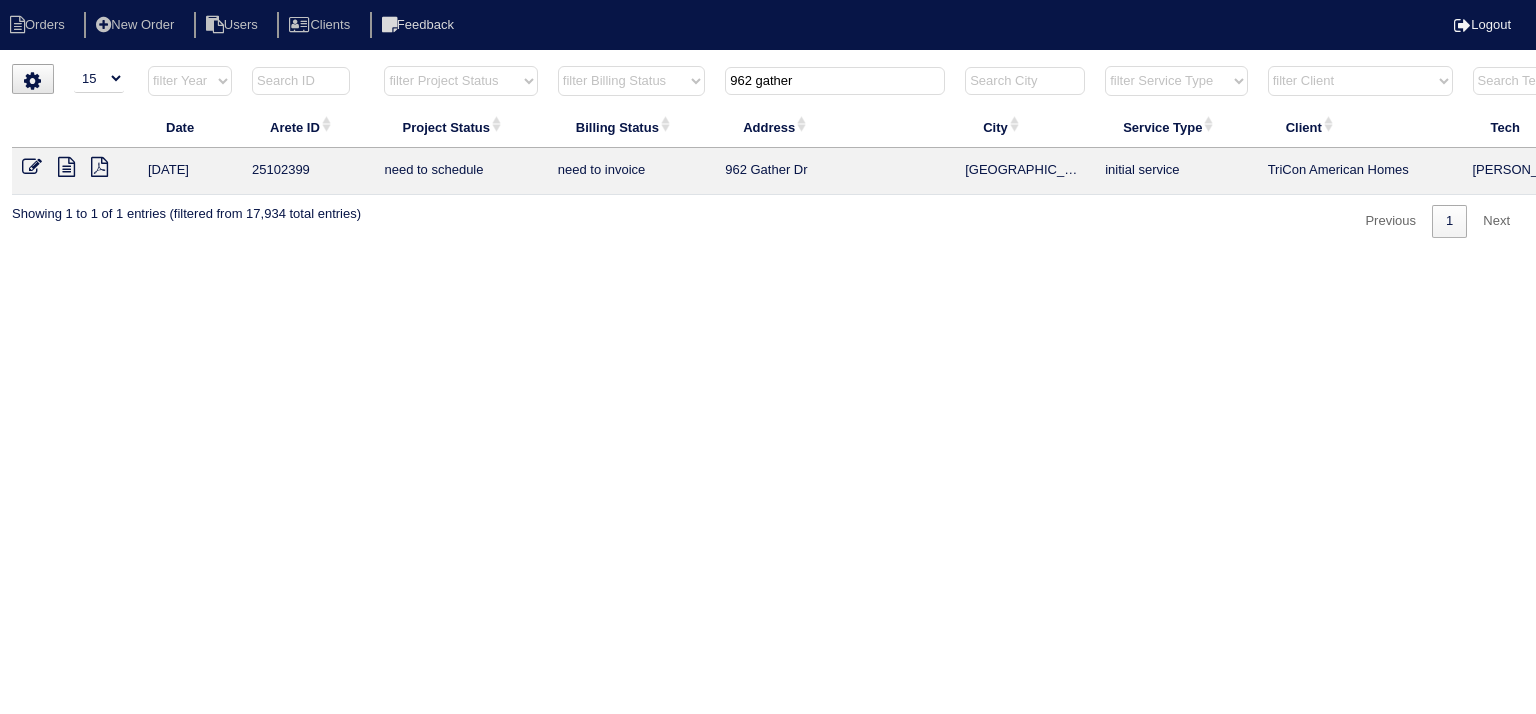 type on "962 gather" 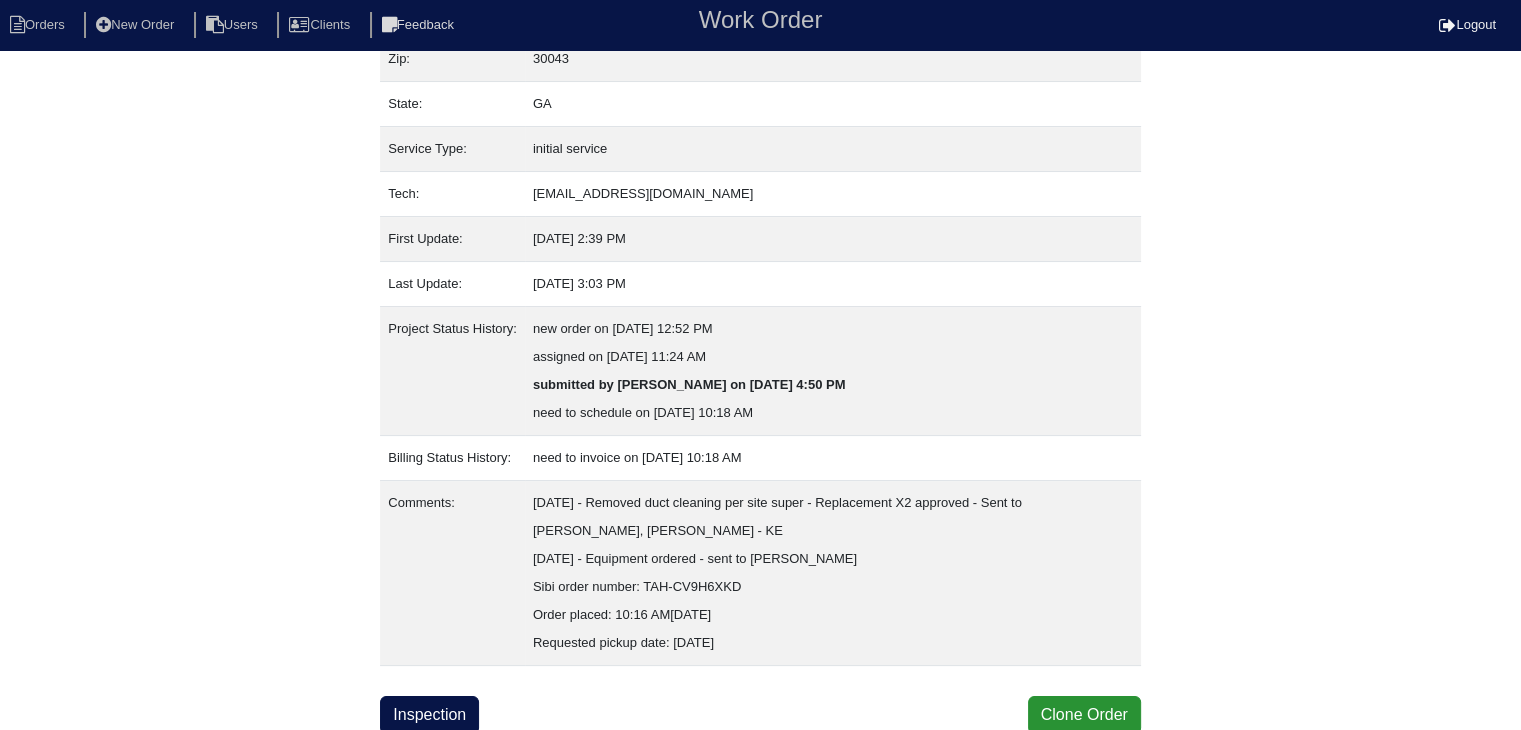 scroll, scrollTop: 208, scrollLeft: 0, axis: vertical 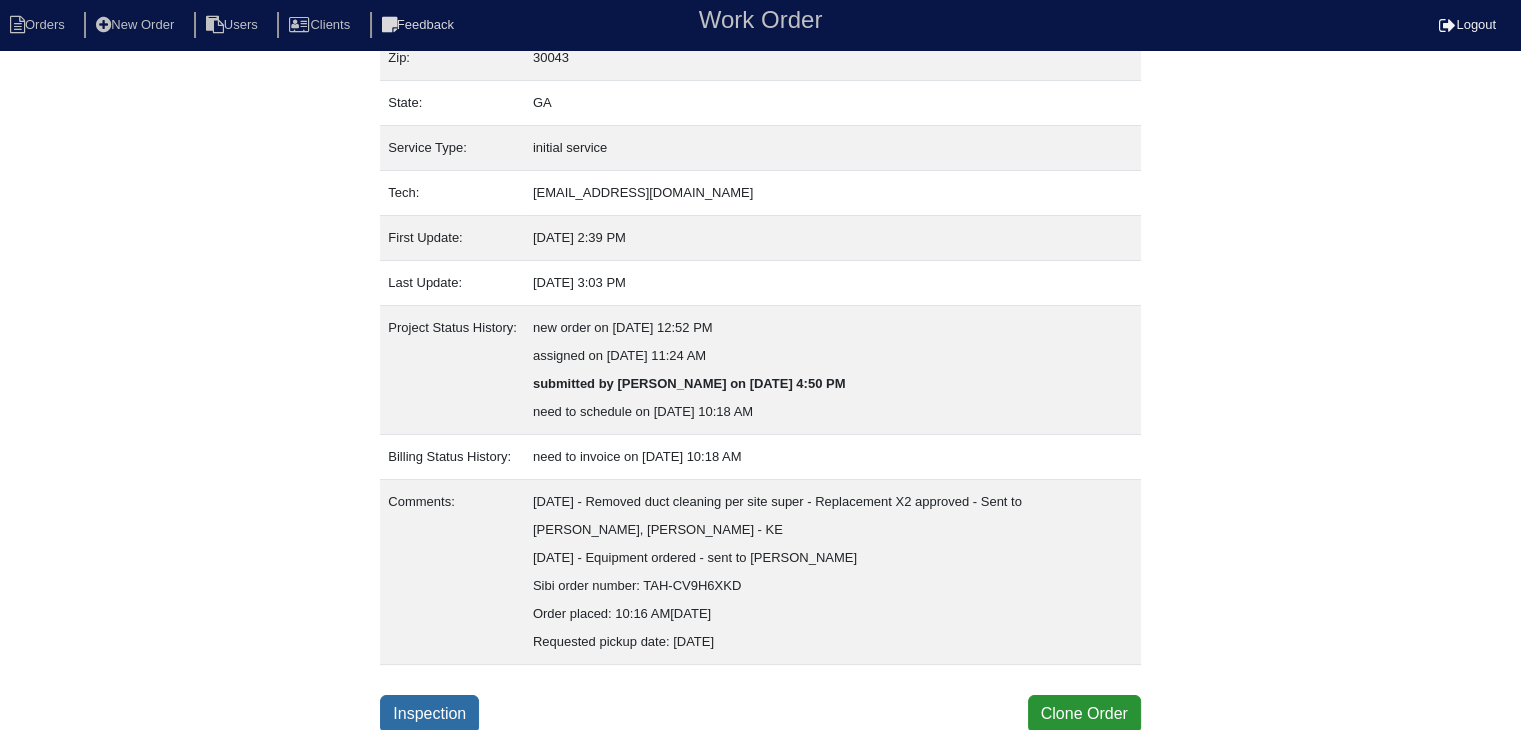 click on "Inspection" at bounding box center [429, 714] 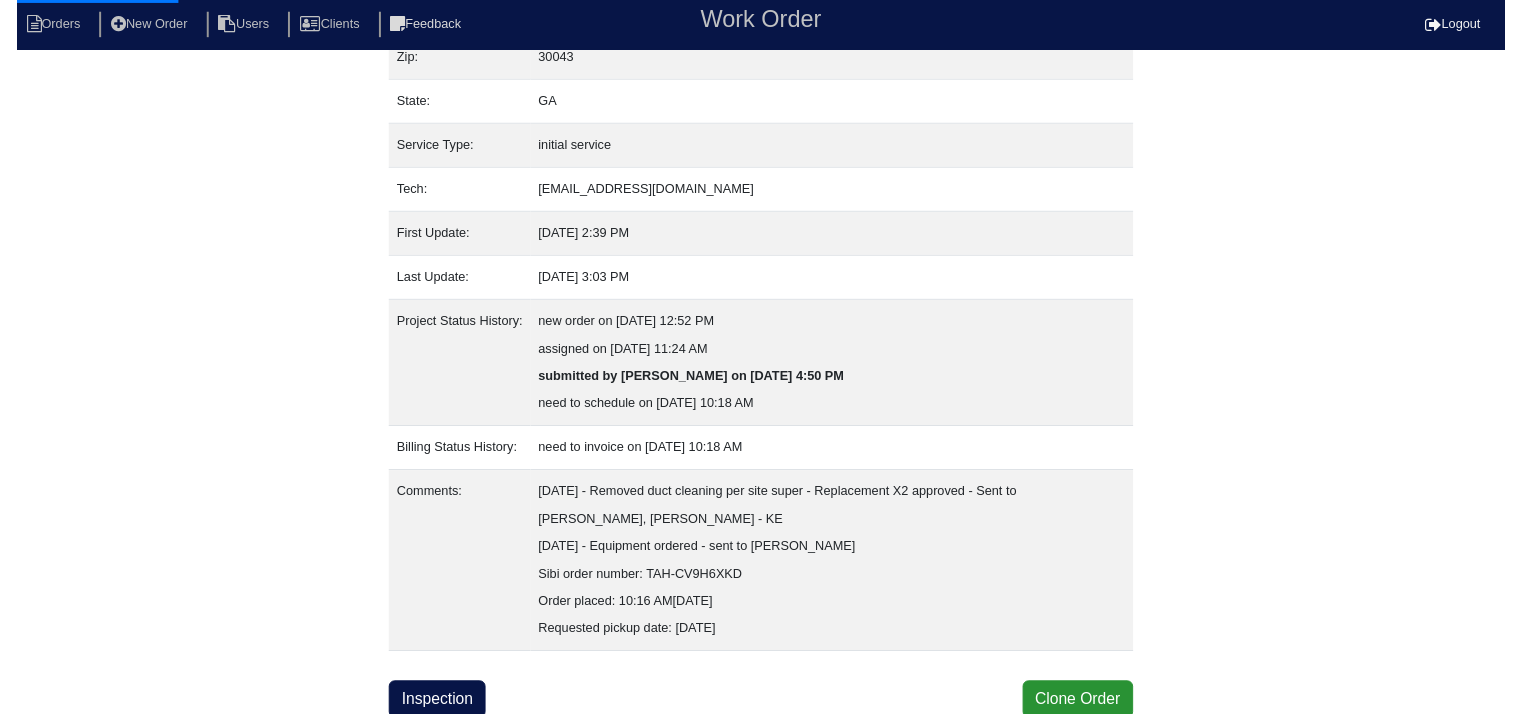 scroll, scrollTop: 0, scrollLeft: 0, axis: both 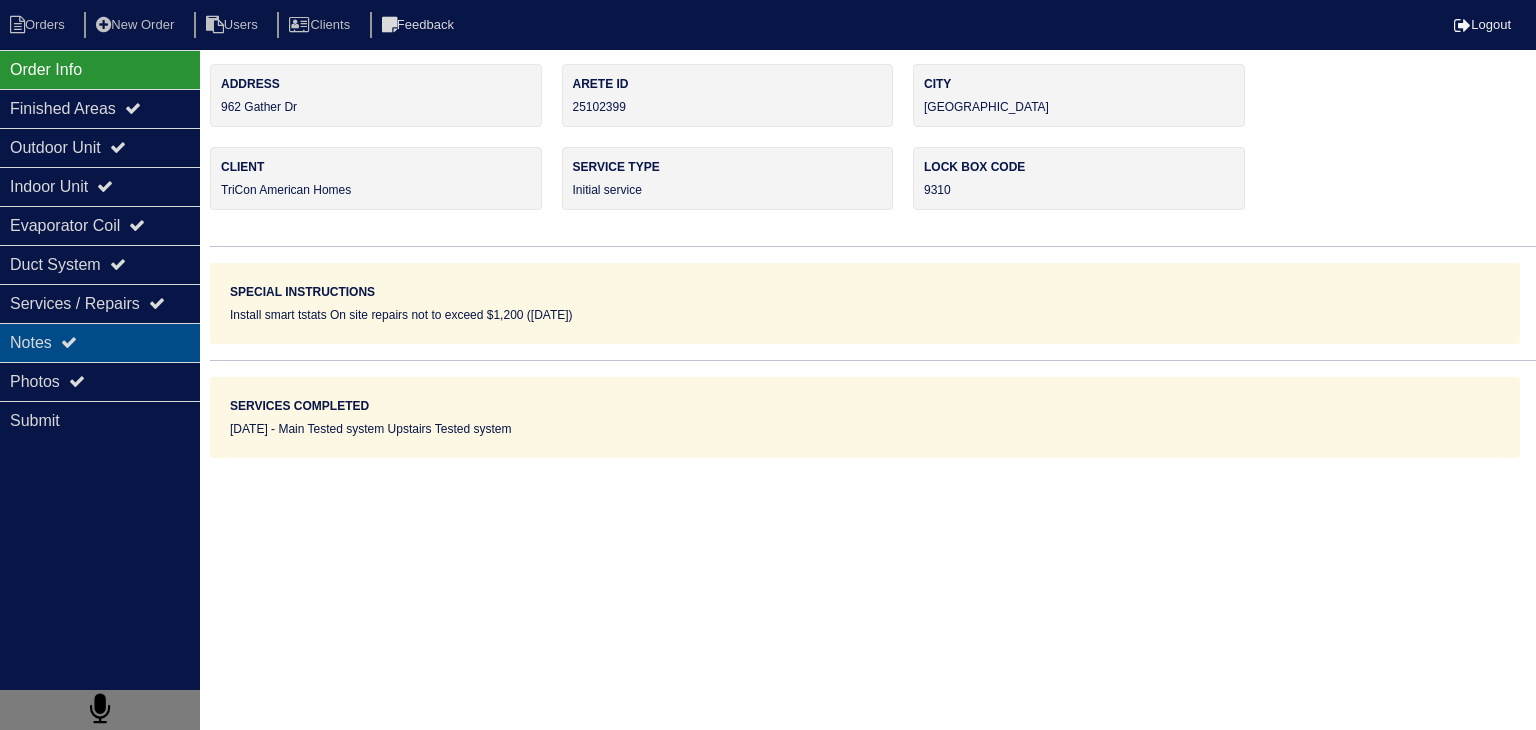 click on "Notes" at bounding box center [100, 342] 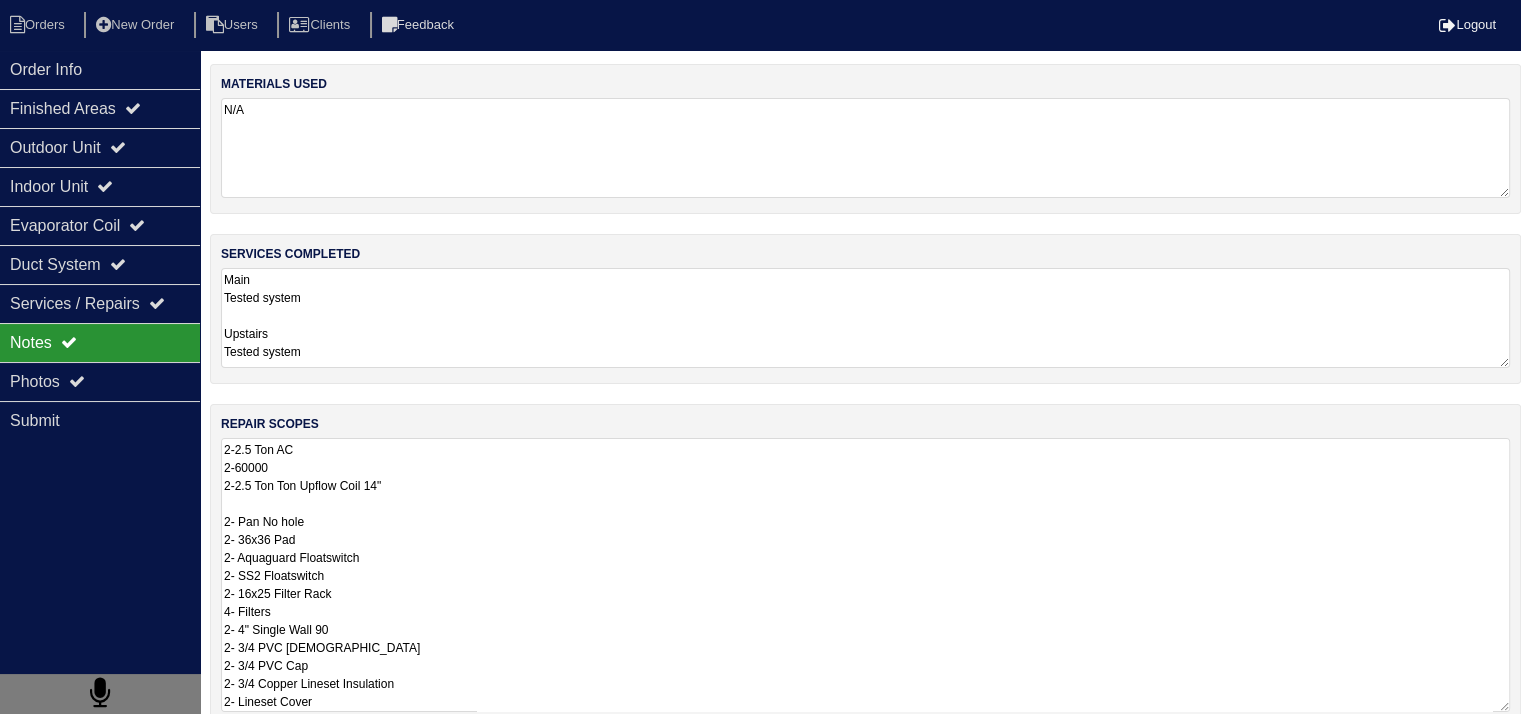 scroll, scrollTop: 67, scrollLeft: 0, axis: vertical 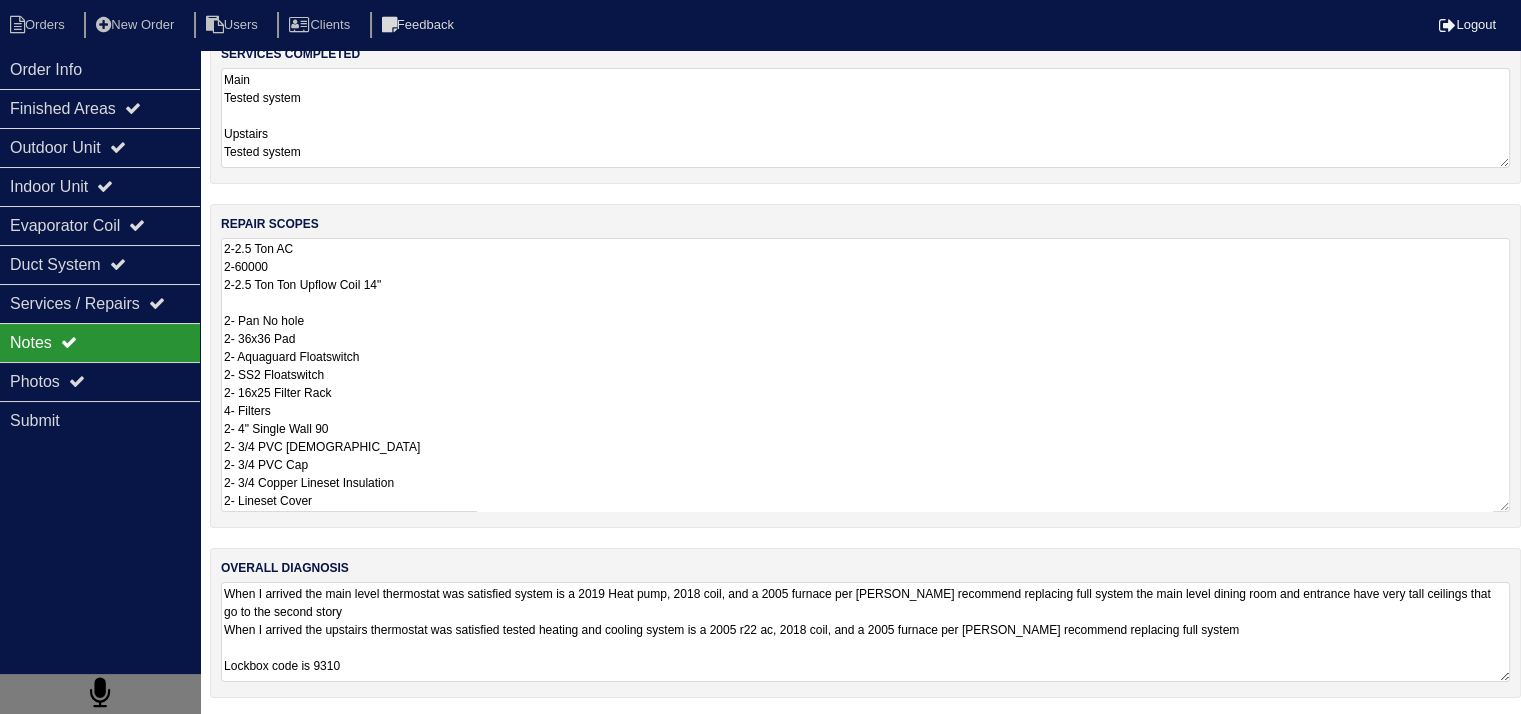 drag, startPoint x: 226, startPoint y: 449, endPoint x: 384, endPoint y: 716, distance: 310.24667 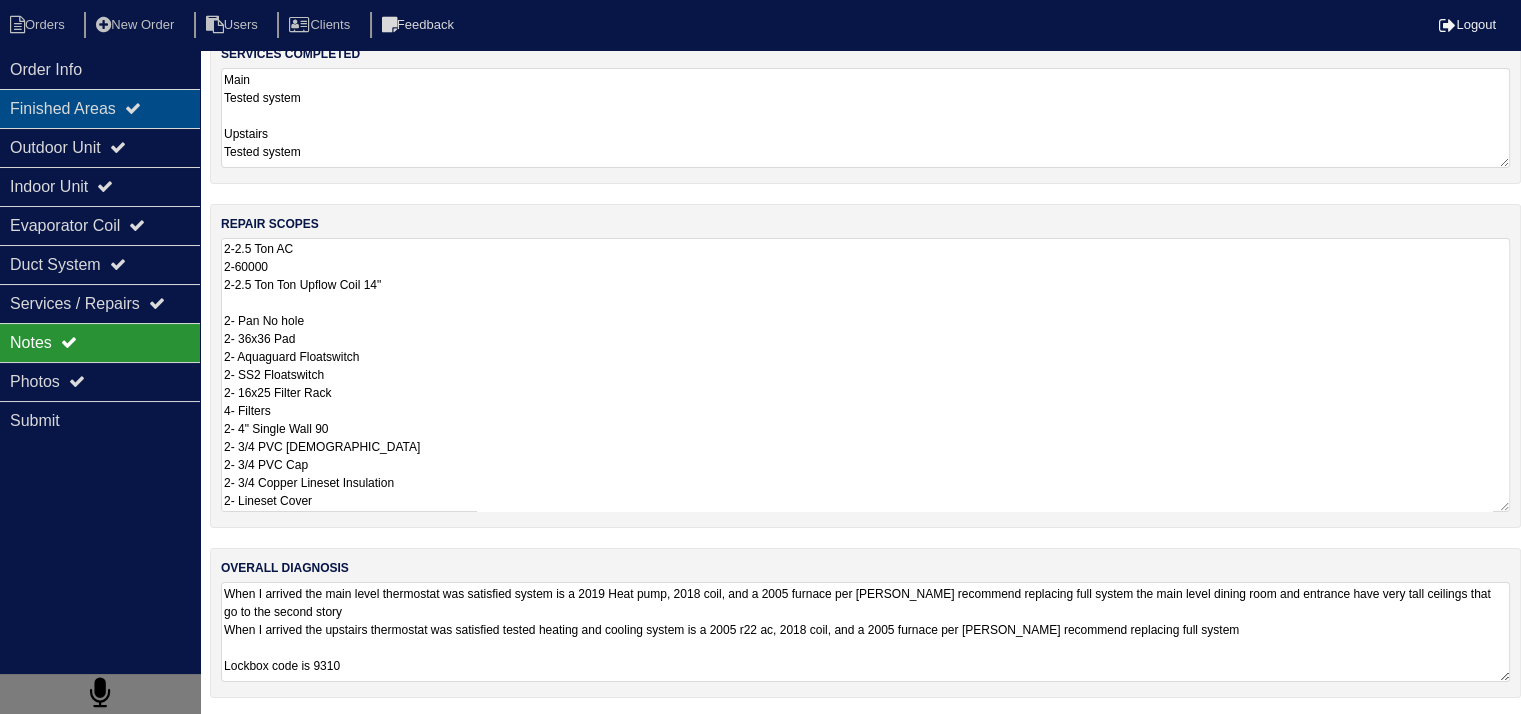 scroll, scrollTop: 25, scrollLeft: 0, axis: vertical 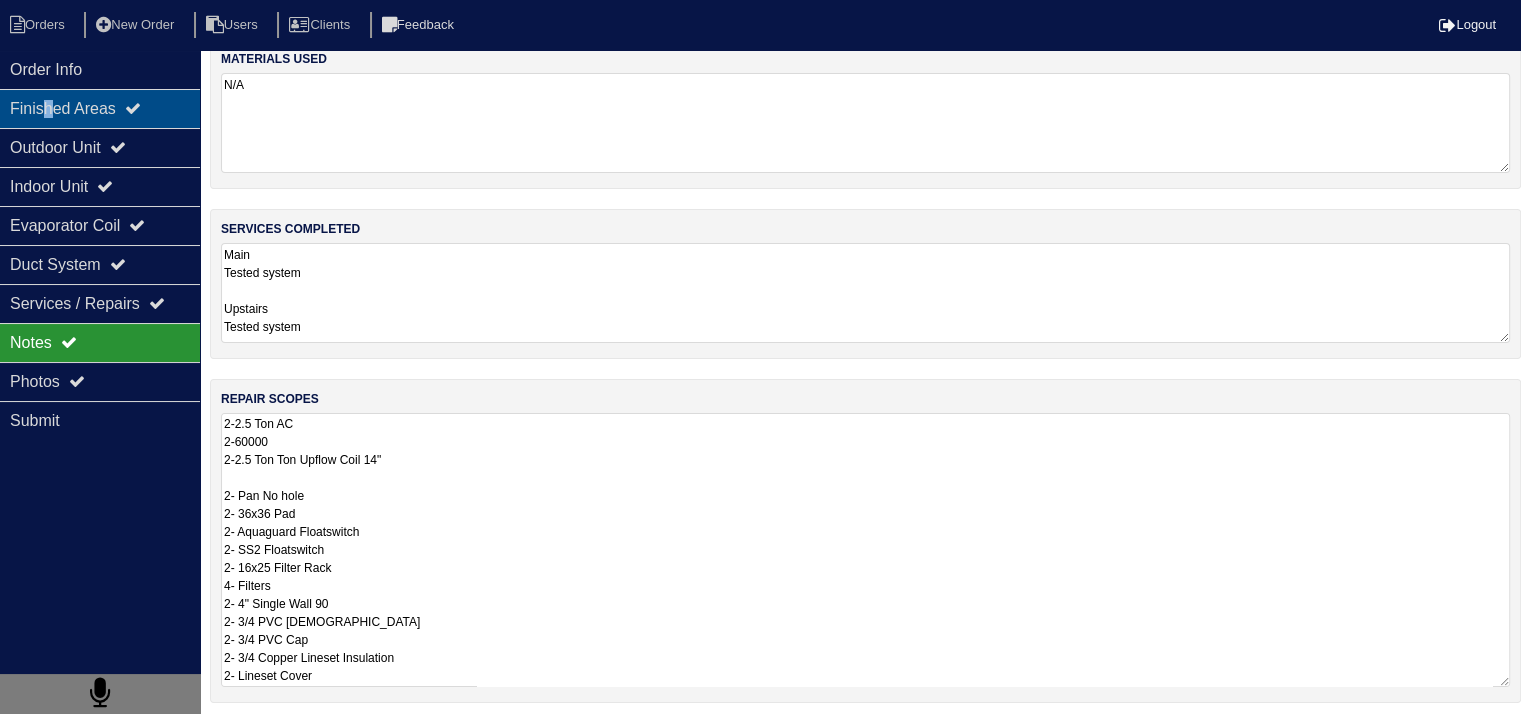 click on "Finished Areas" at bounding box center (100, 108) 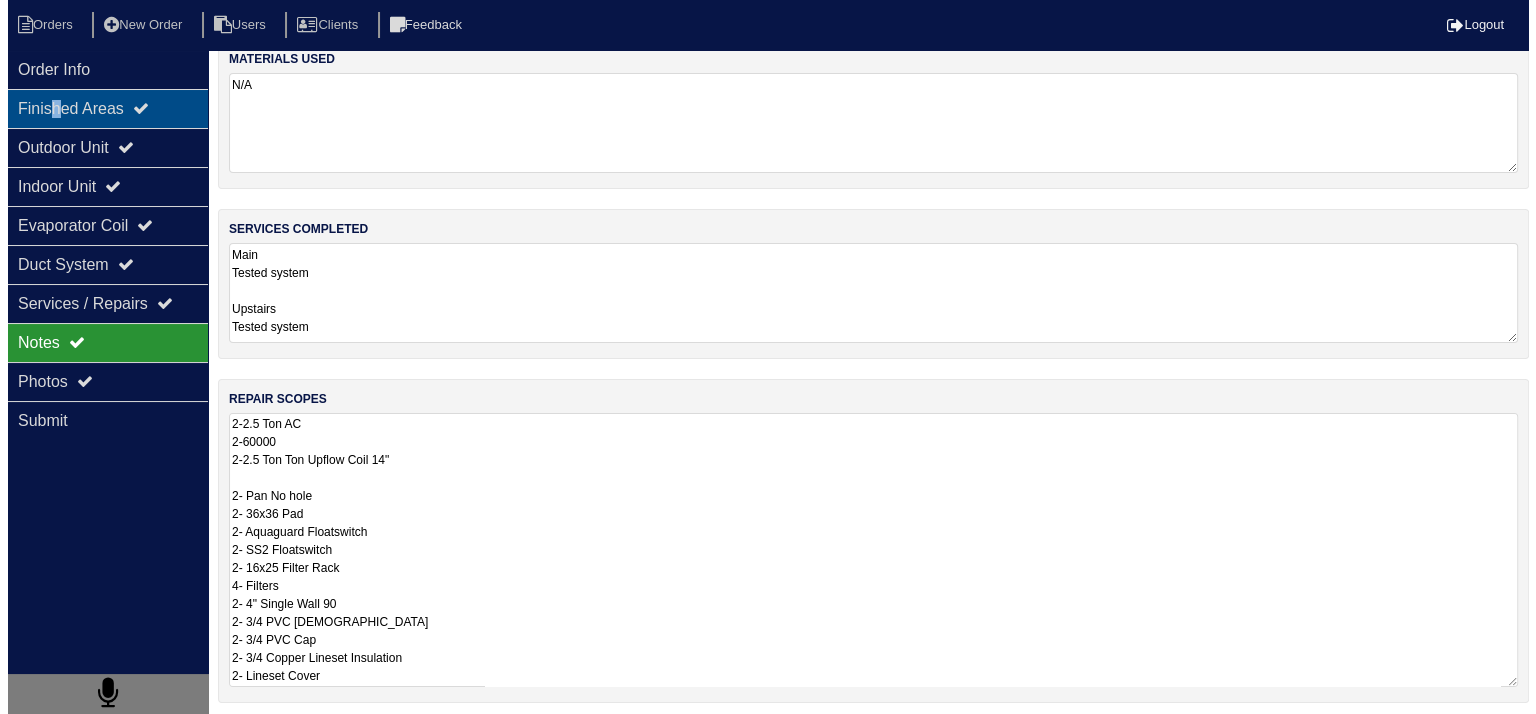 scroll, scrollTop: 0, scrollLeft: 0, axis: both 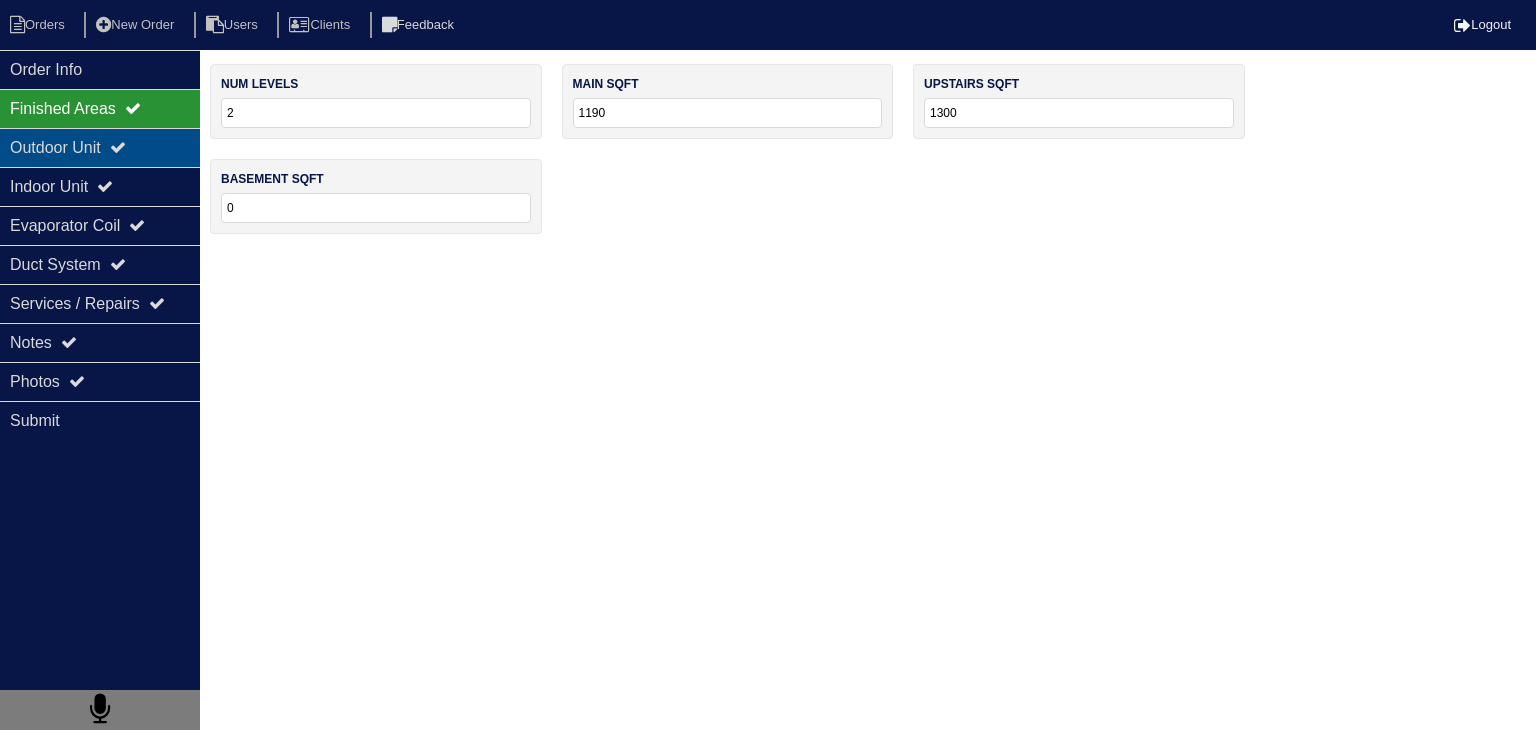 click on "Outdoor Unit" at bounding box center (100, 147) 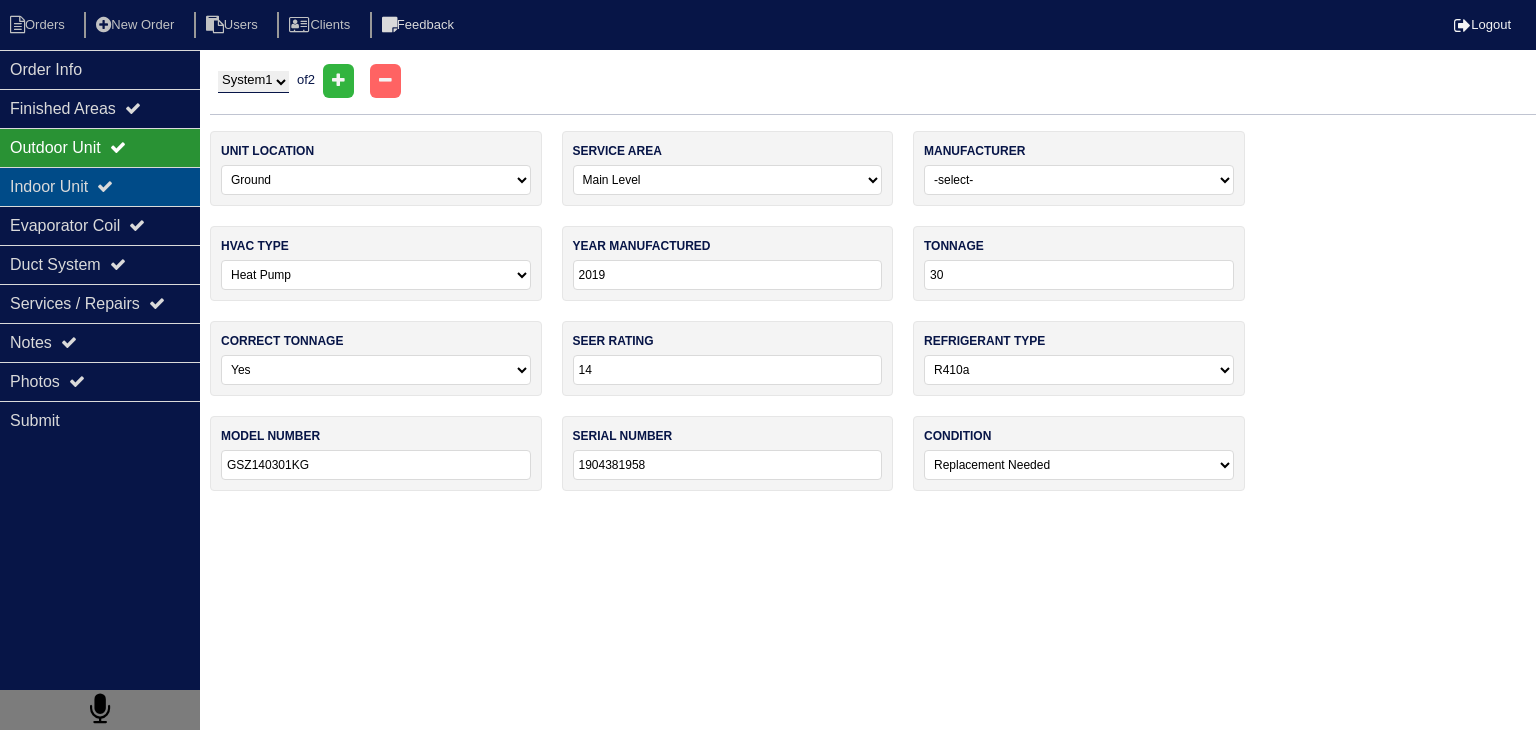 click on "Indoor Unit" at bounding box center [100, 186] 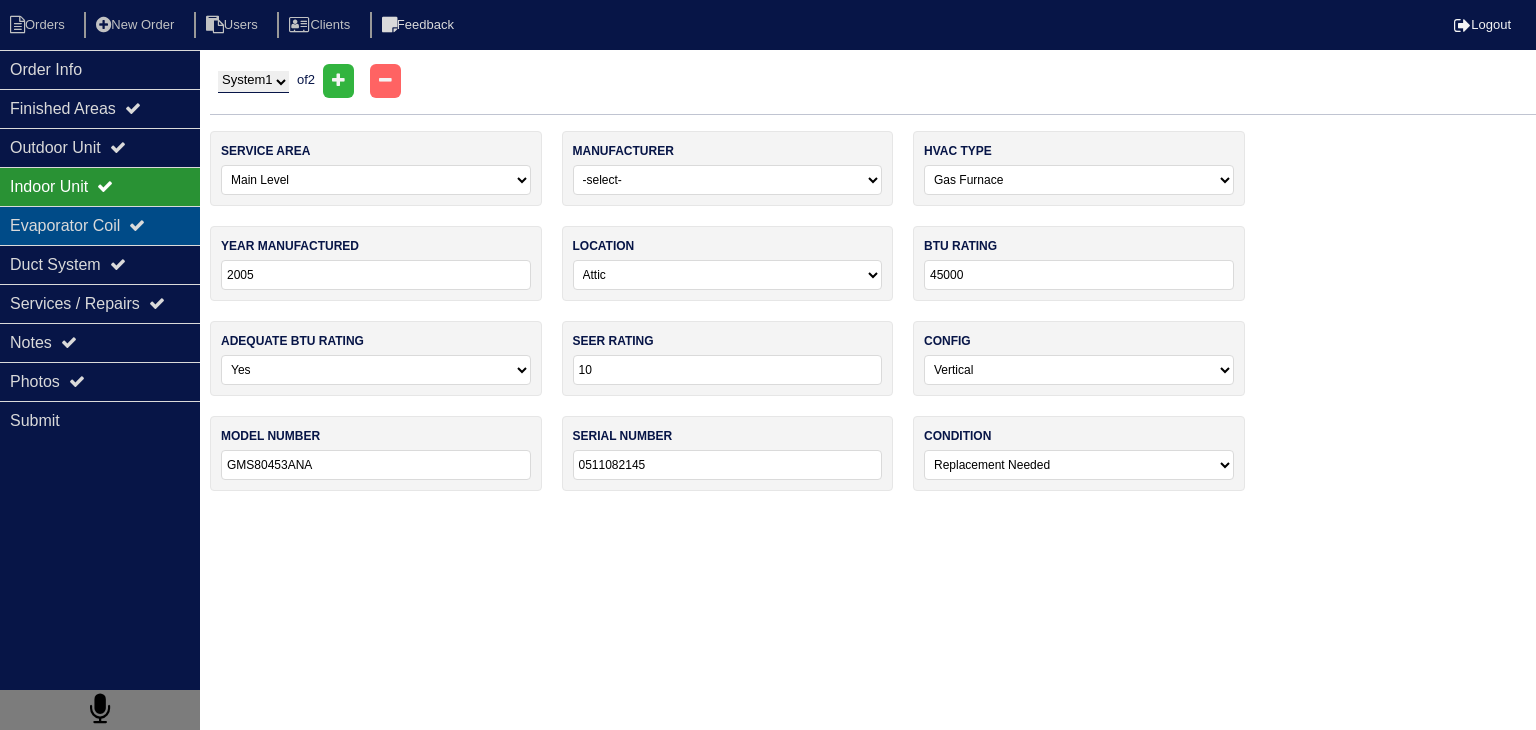 click on "Evaporator Coil" at bounding box center (100, 225) 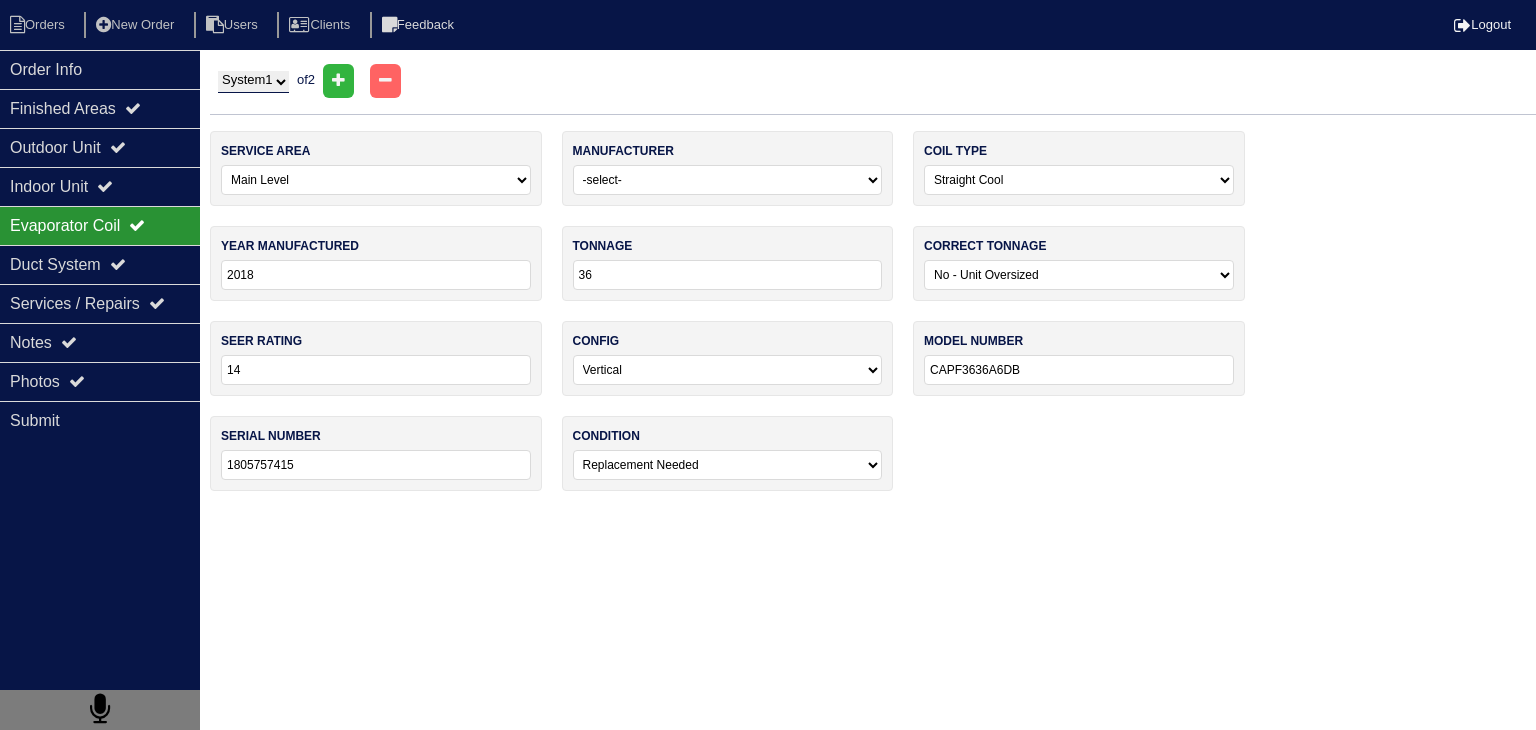 click on "System  1 System  2" at bounding box center (253, 82) 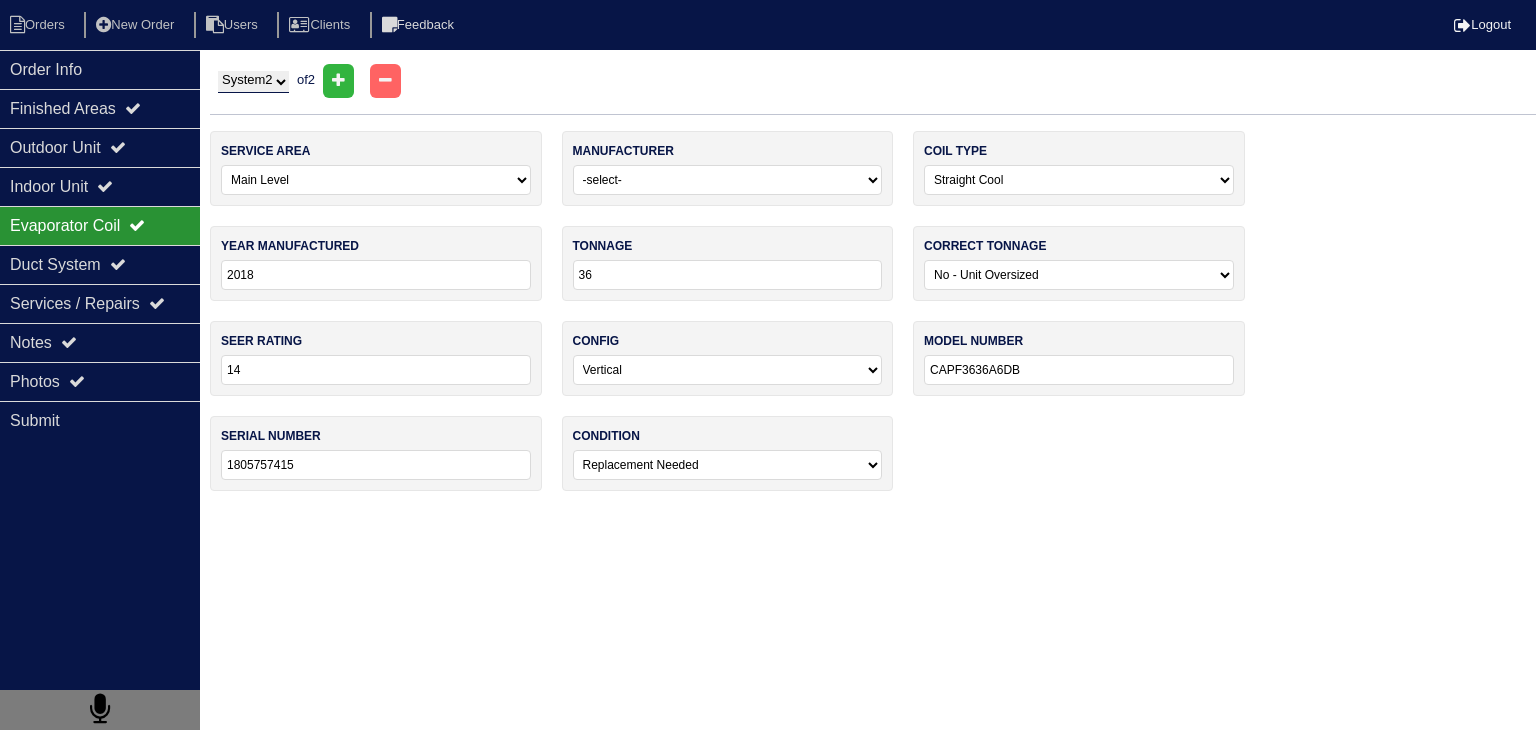 click on "System  1 System  2" at bounding box center (253, 82) 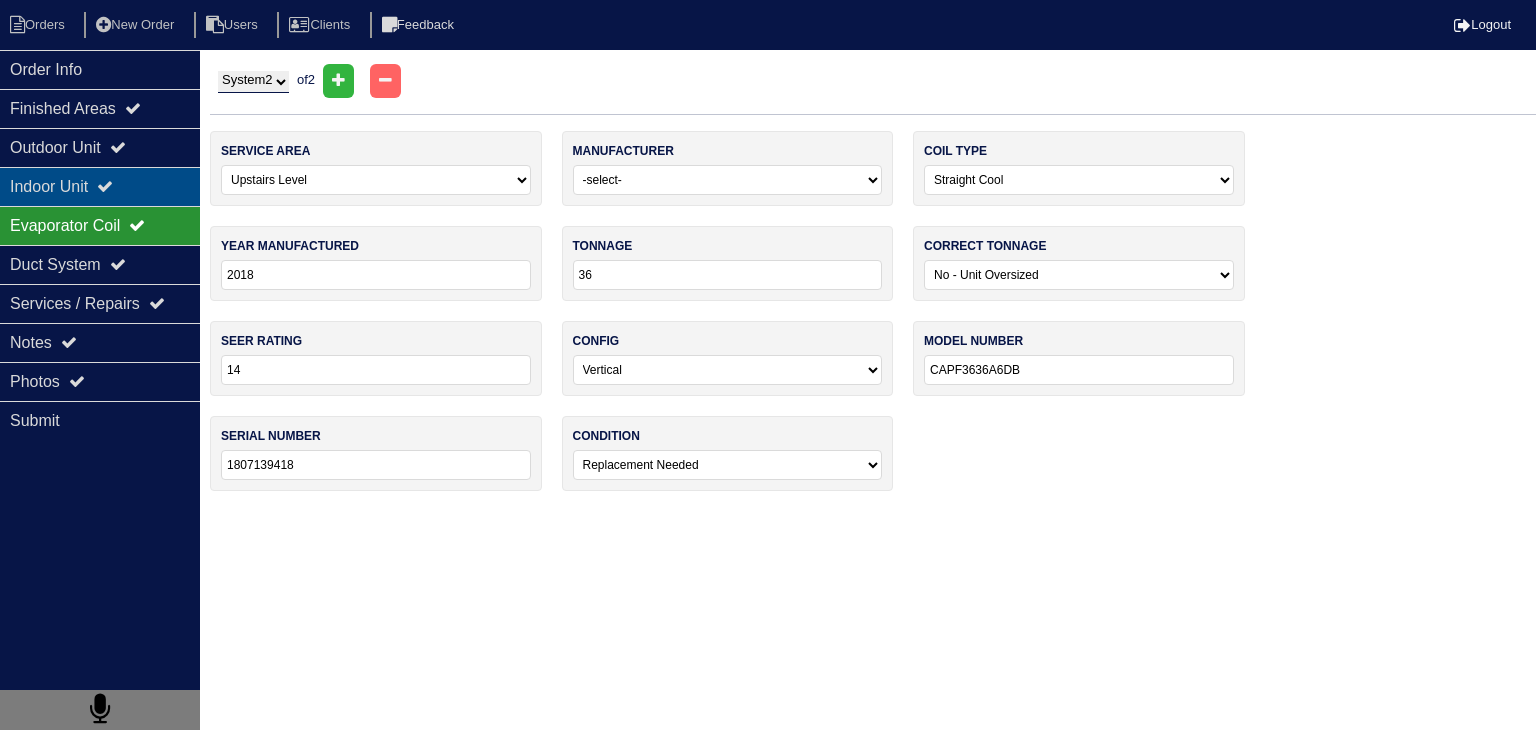click on "Indoor Unit" at bounding box center [100, 186] 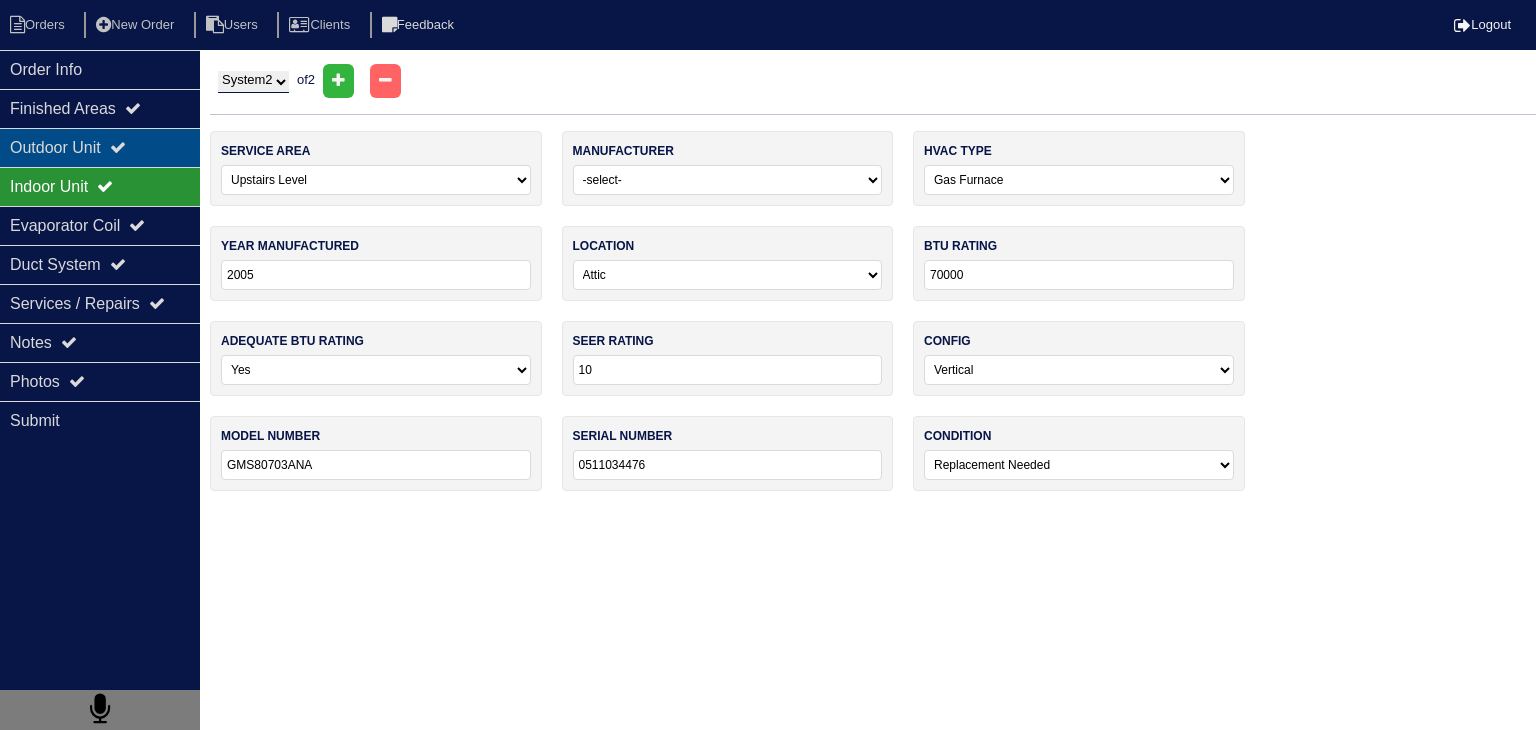click on "Outdoor Unit" at bounding box center (100, 147) 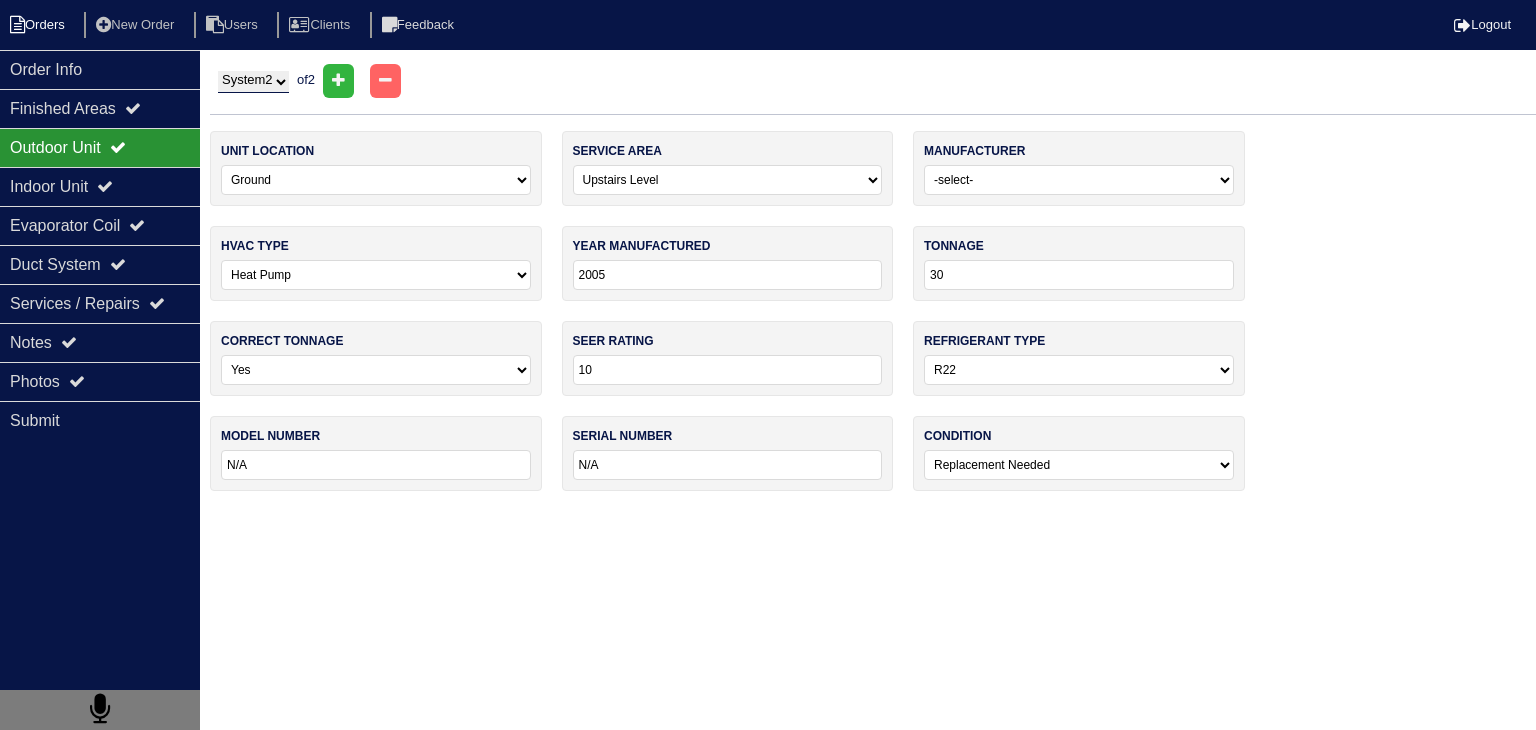 click on "Orders" at bounding box center [40, 25] 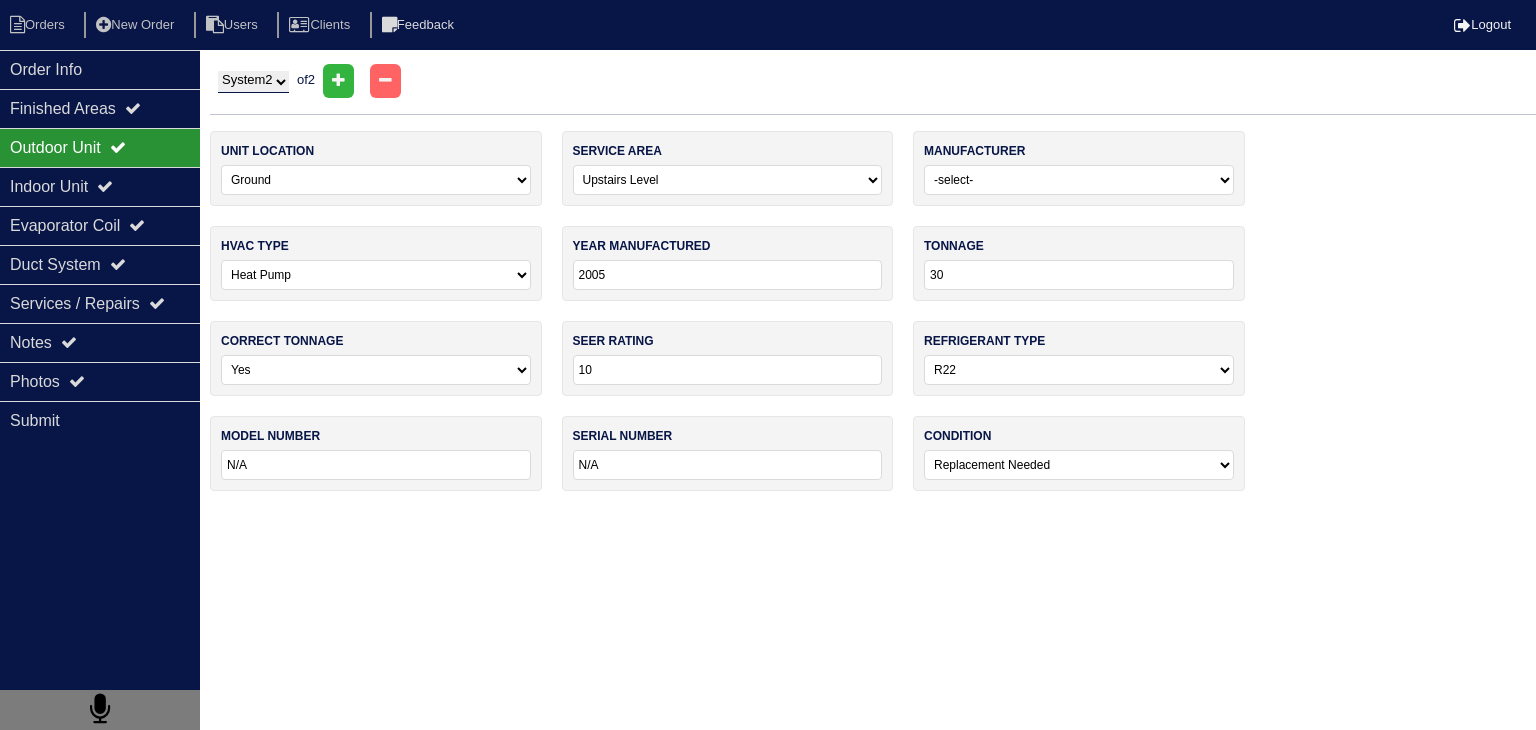 select on "15" 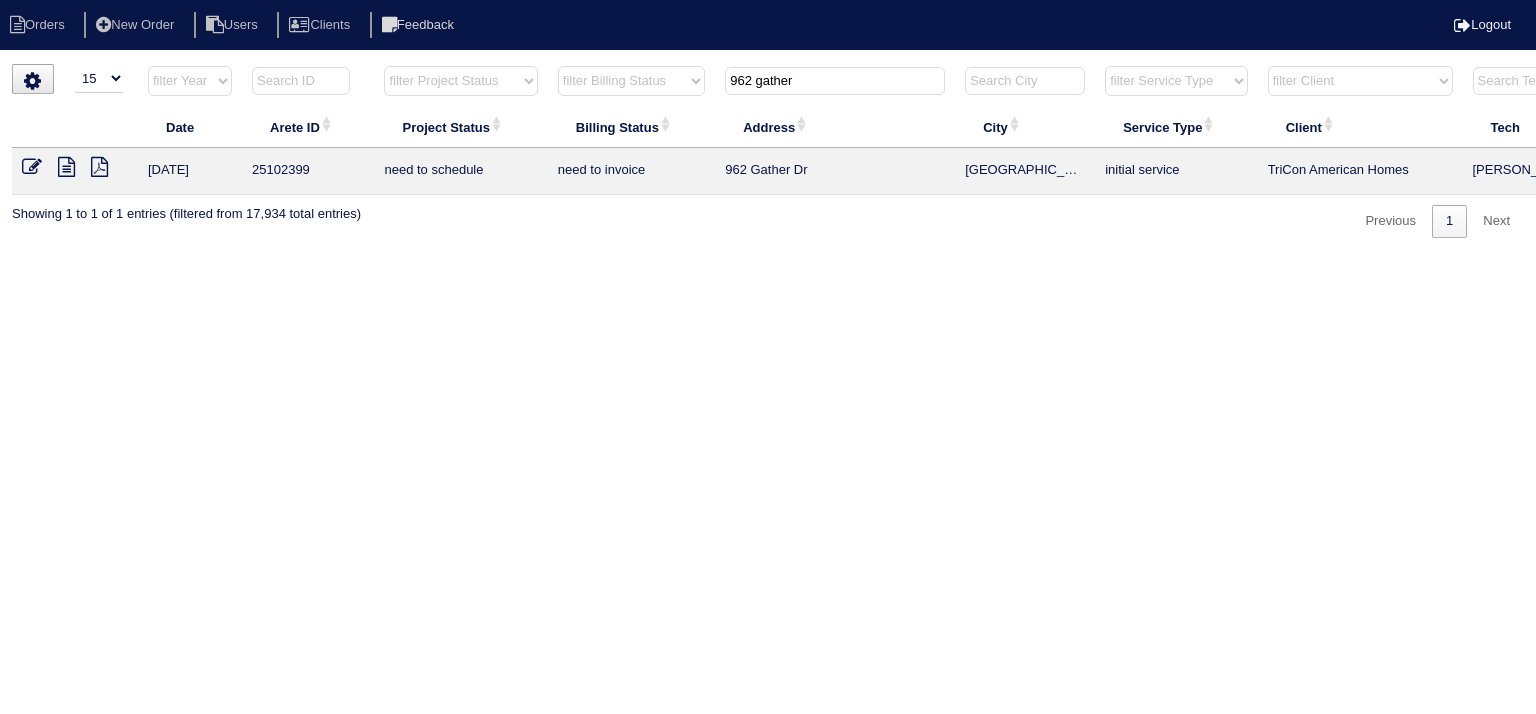 drag, startPoint x: 835, startPoint y: 88, endPoint x: 692, endPoint y: 89, distance: 143.0035 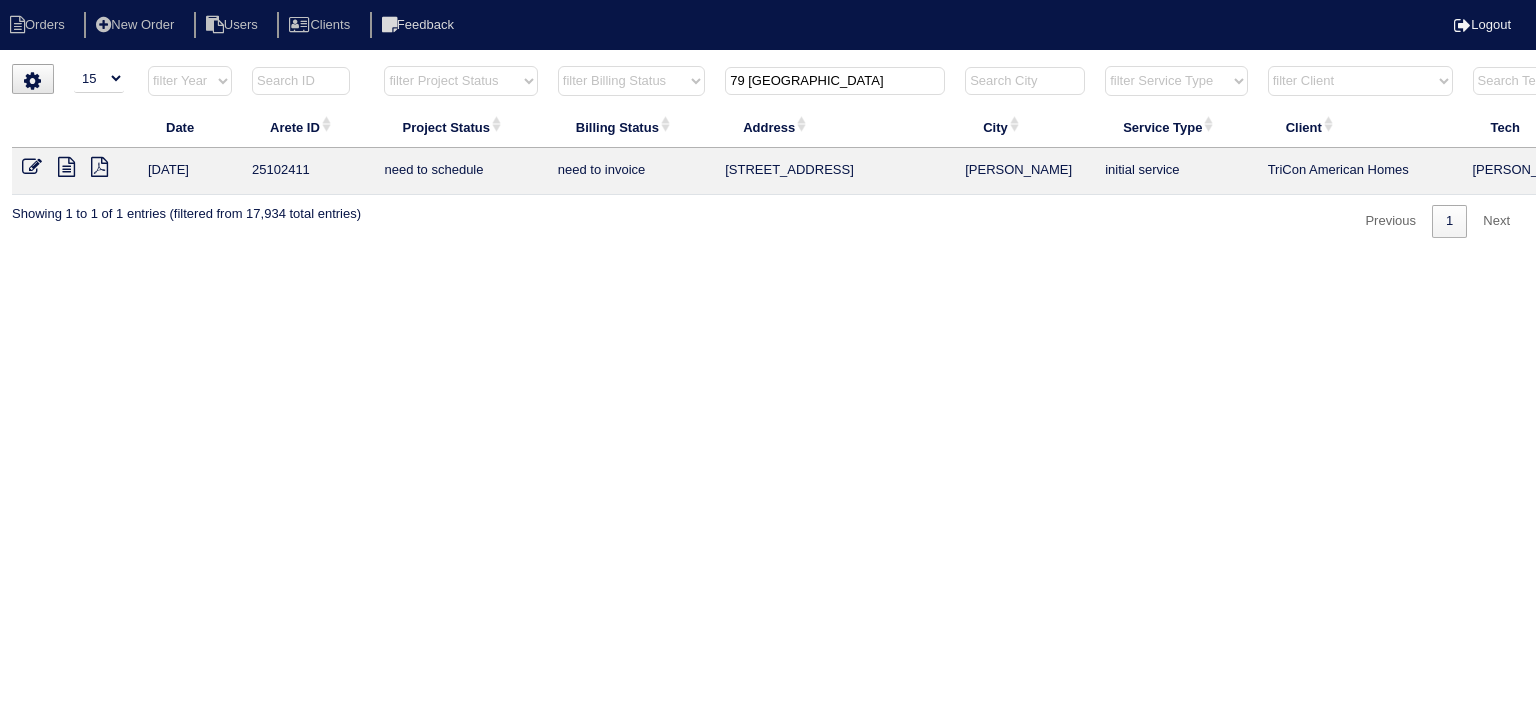 type on "79 [GEOGRAPHIC_DATA]" 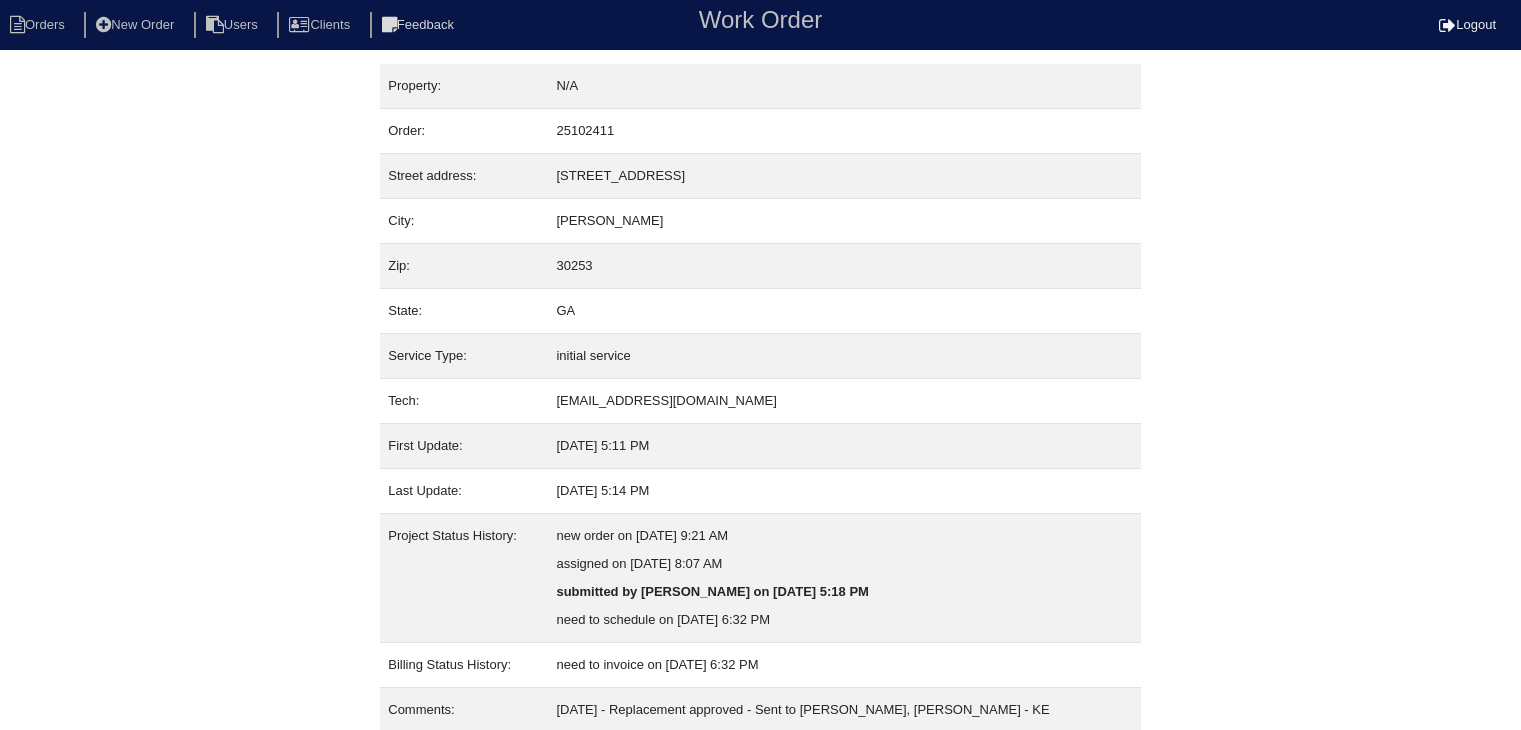 scroll, scrollTop: 68, scrollLeft: 0, axis: vertical 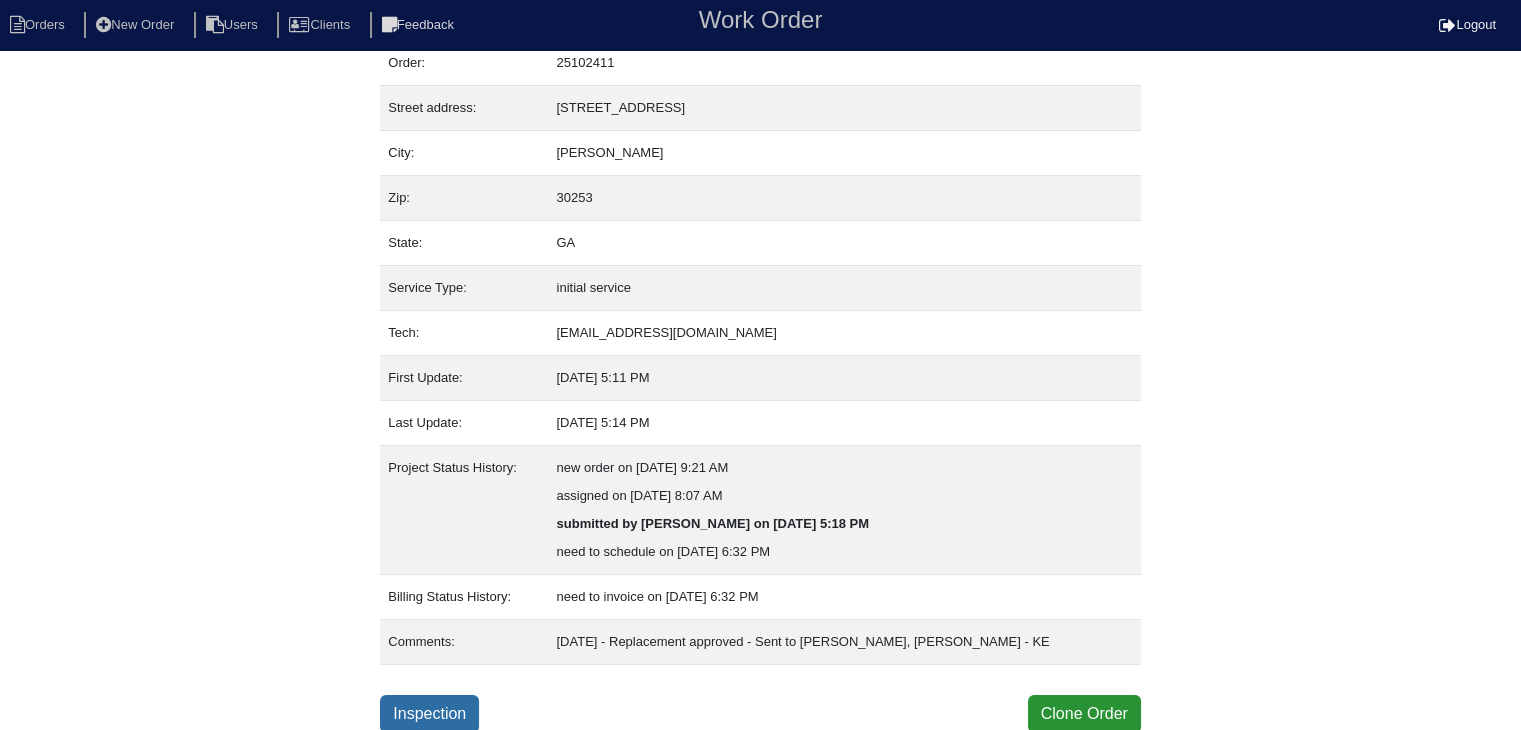 click on "Inspection" at bounding box center (429, 714) 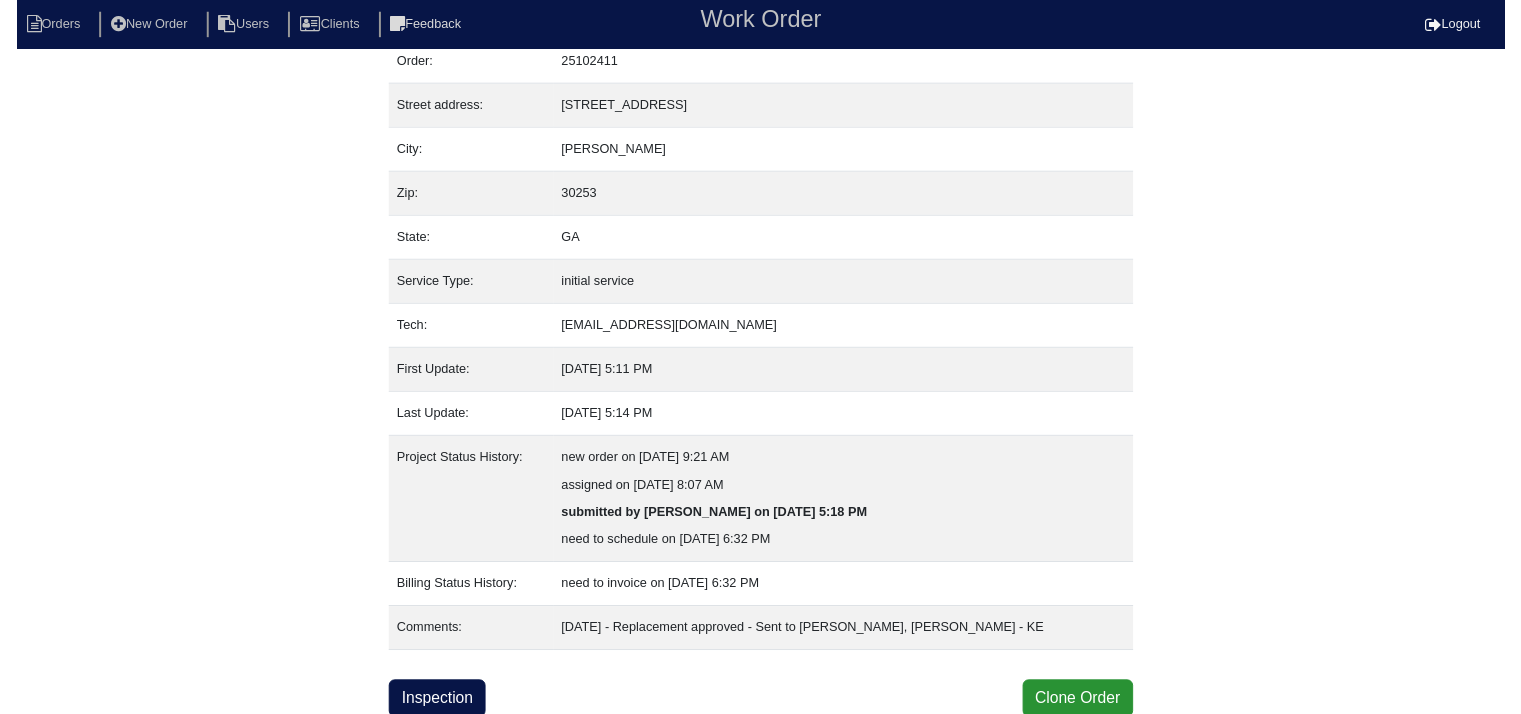 scroll, scrollTop: 0, scrollLeft: 0, axis: both 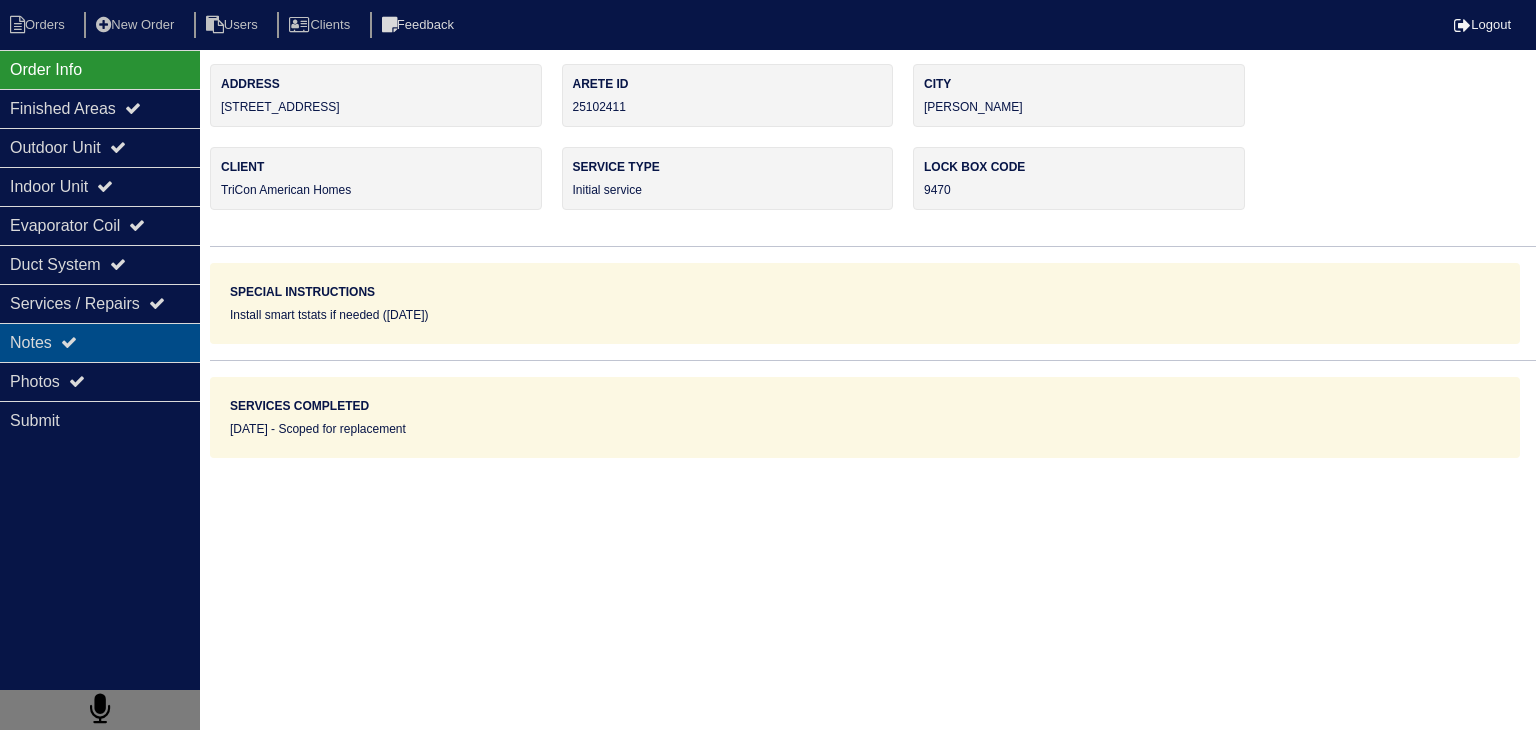 click on "Notes" at bounding box center (100, 342) 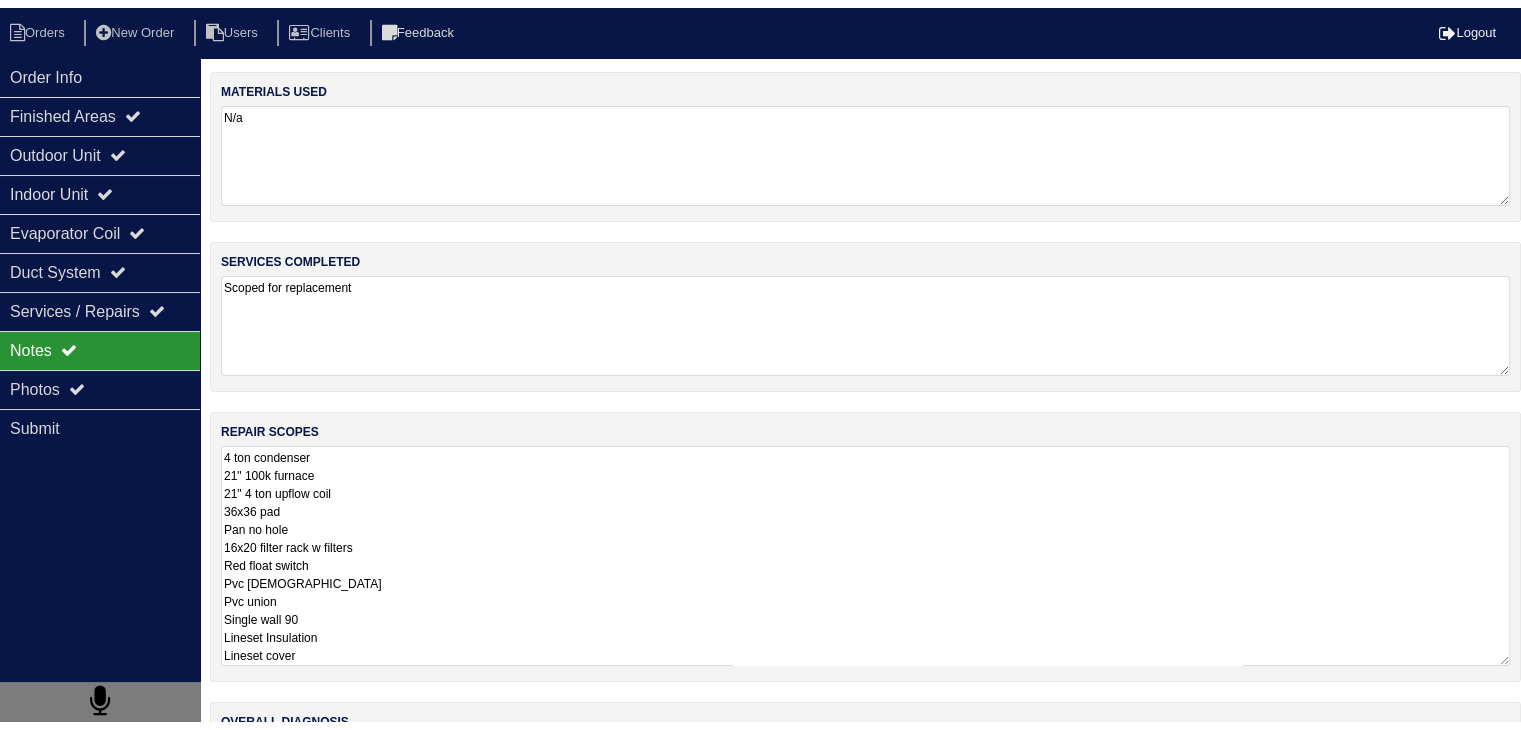 scroll, scrollTop: 1, scrollLeft: 0, axis: vertical 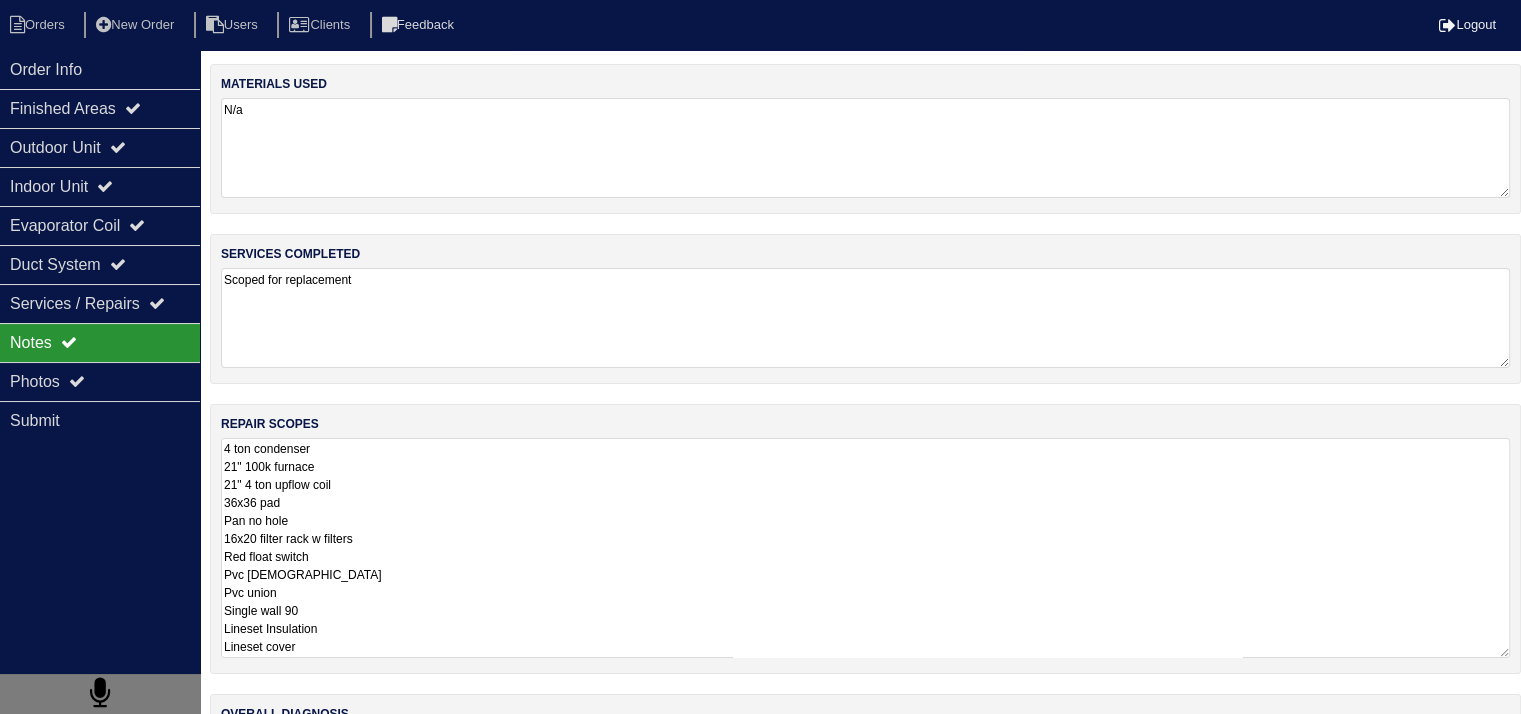 drag, startPoint x: 224, startPoint y: 449, endPoint x: 398, endPoint y: 689, distance: 296.43887 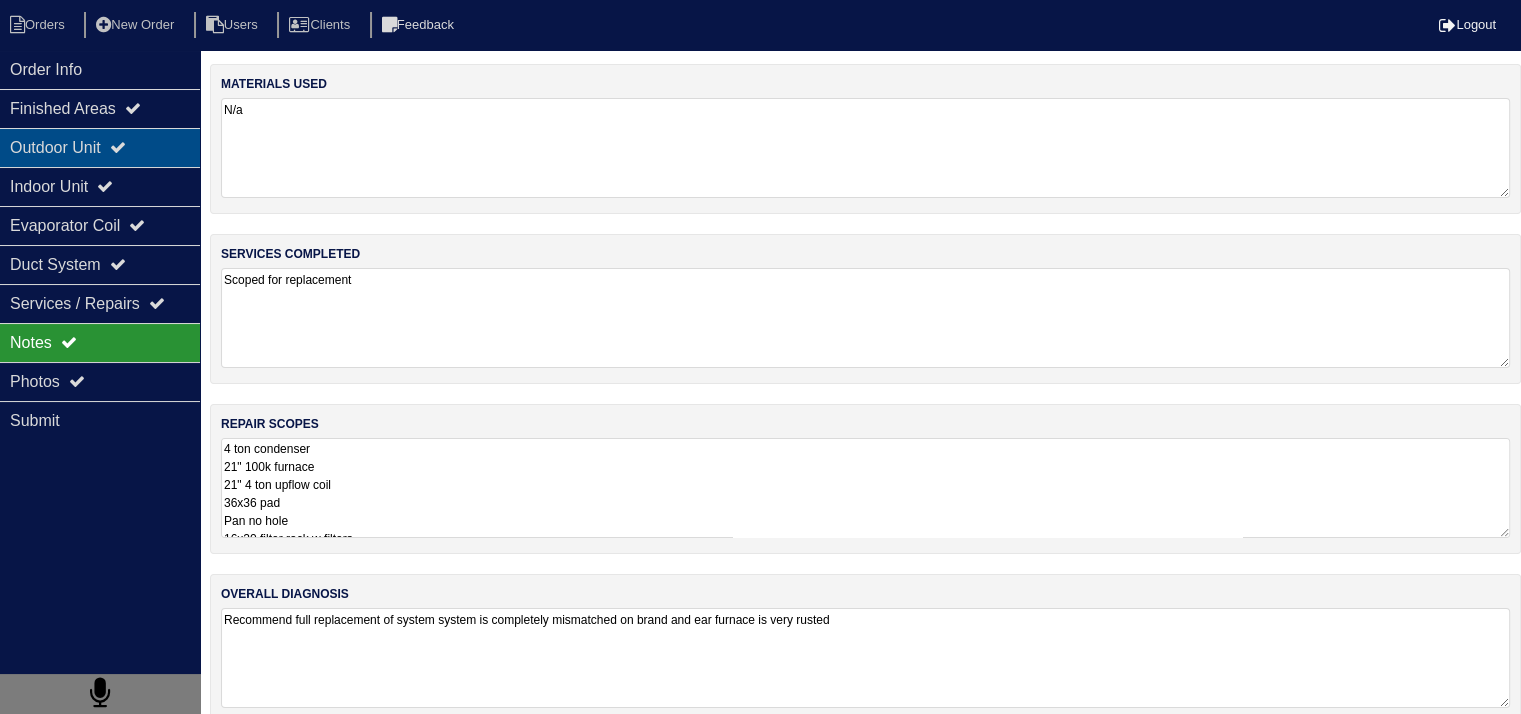 click on "Outdoor Unit" at bounding box center (100, 147) 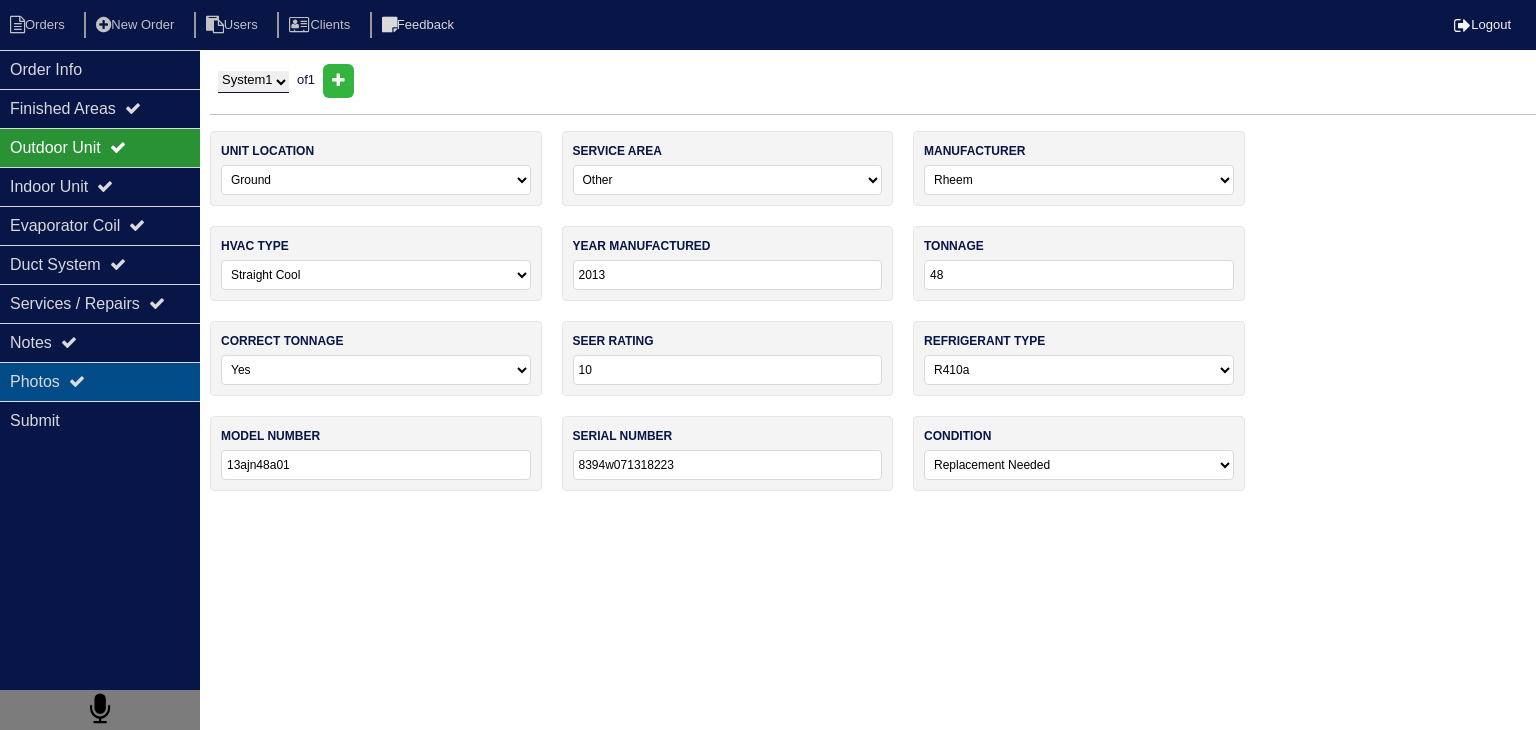 click on "Photos" at bounding box center (100, 381) 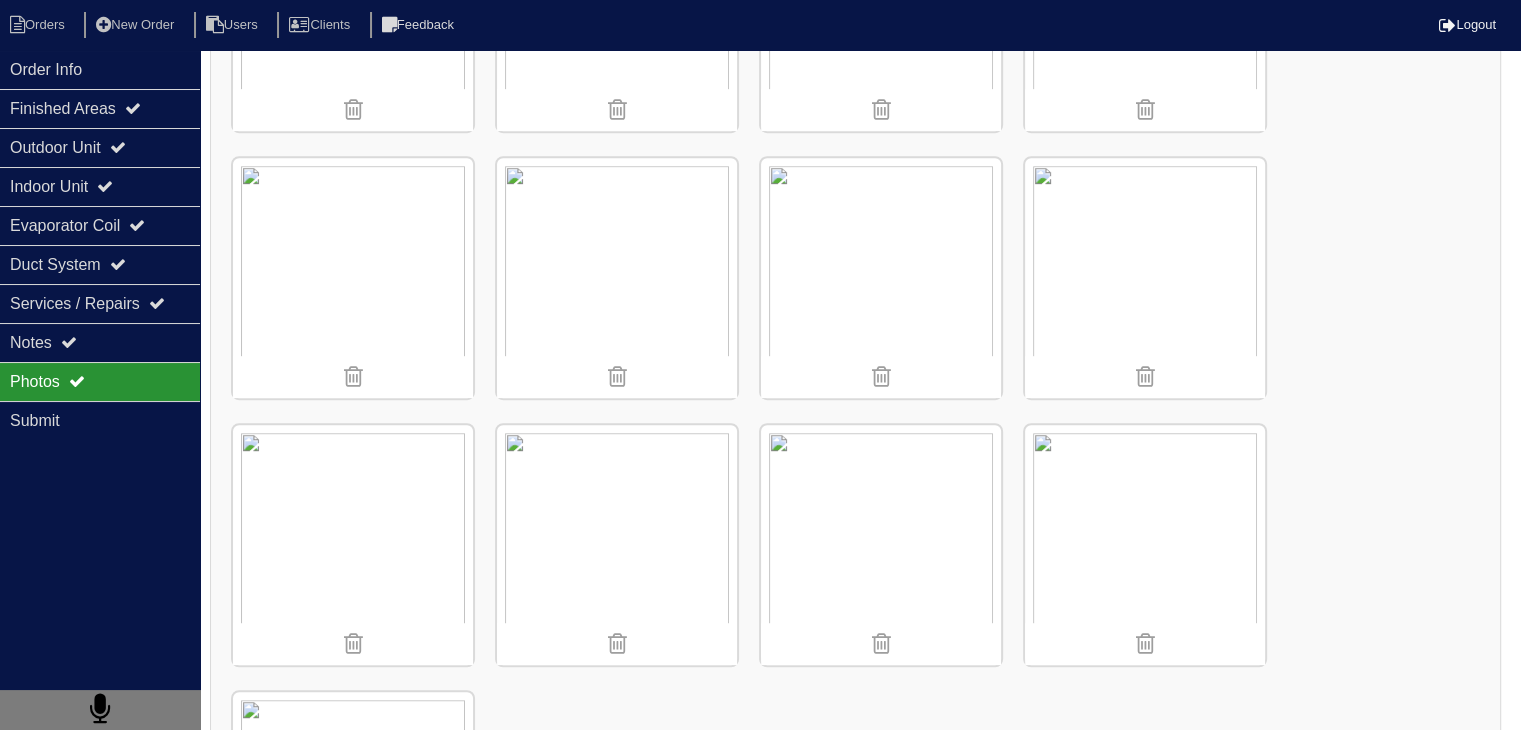 scroll, scrollTop: 1252, scrollLeft: 0, axis: vertical 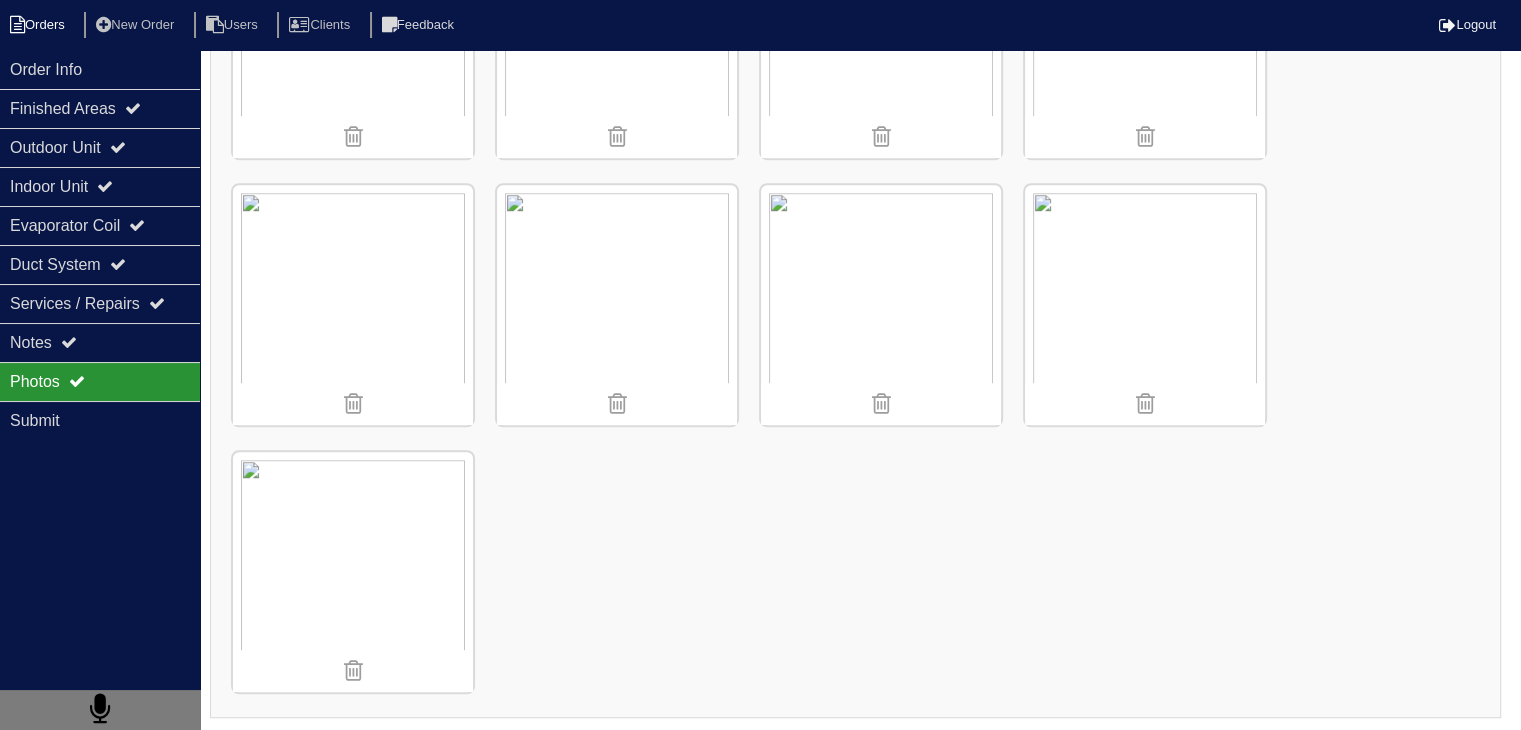 click on "Orders" at bounding box center [40, 25] 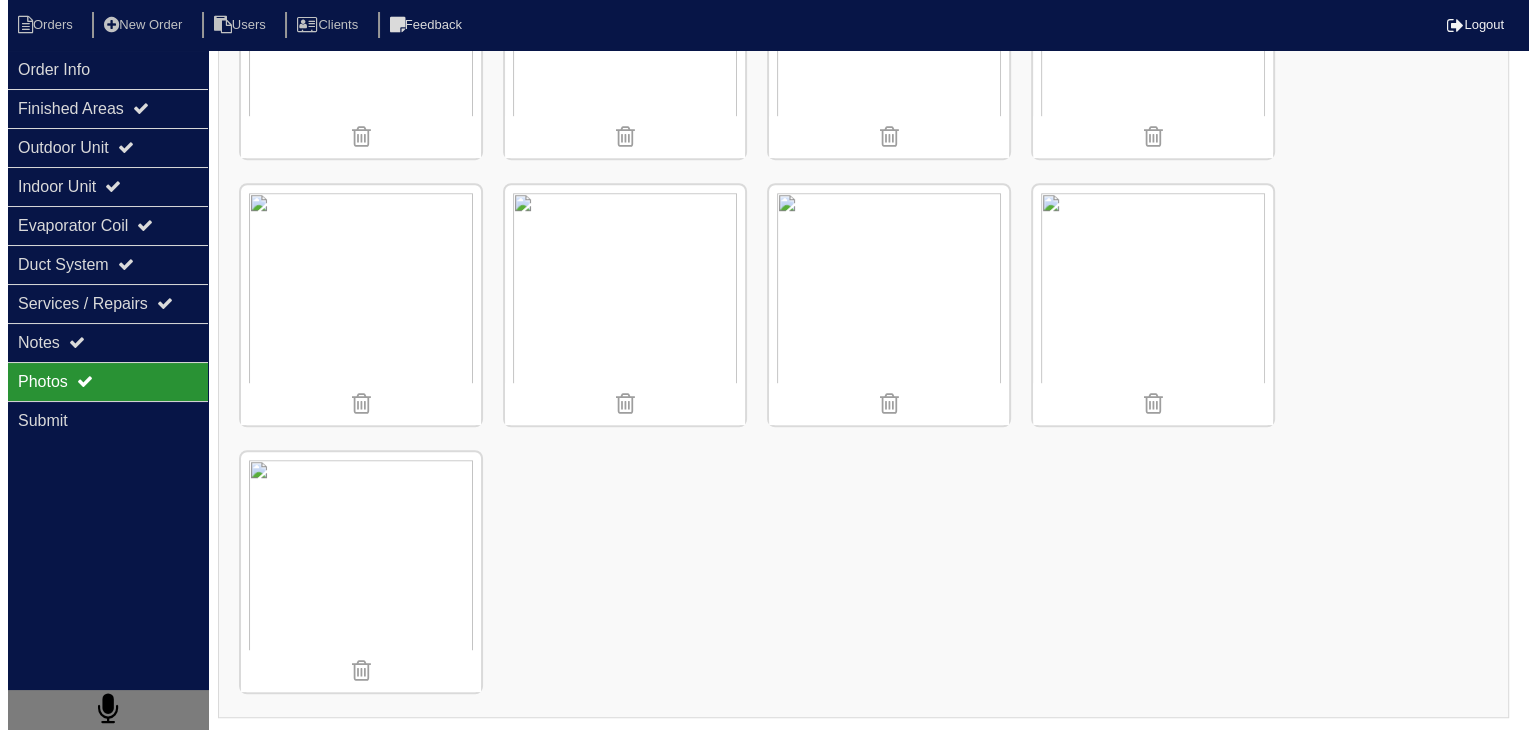 scroll, scrollTop: 0, scrollLeft: 0, axis: both 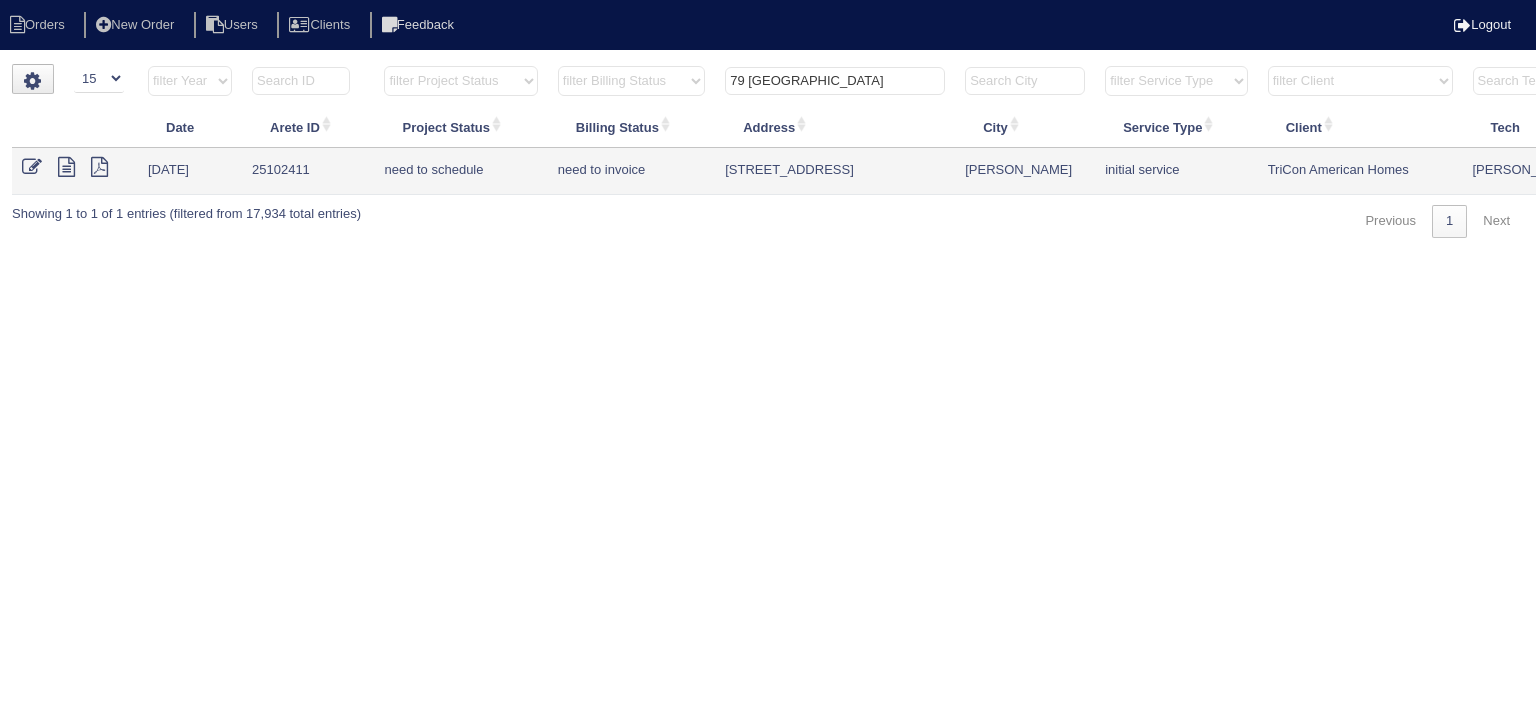 select on "15" 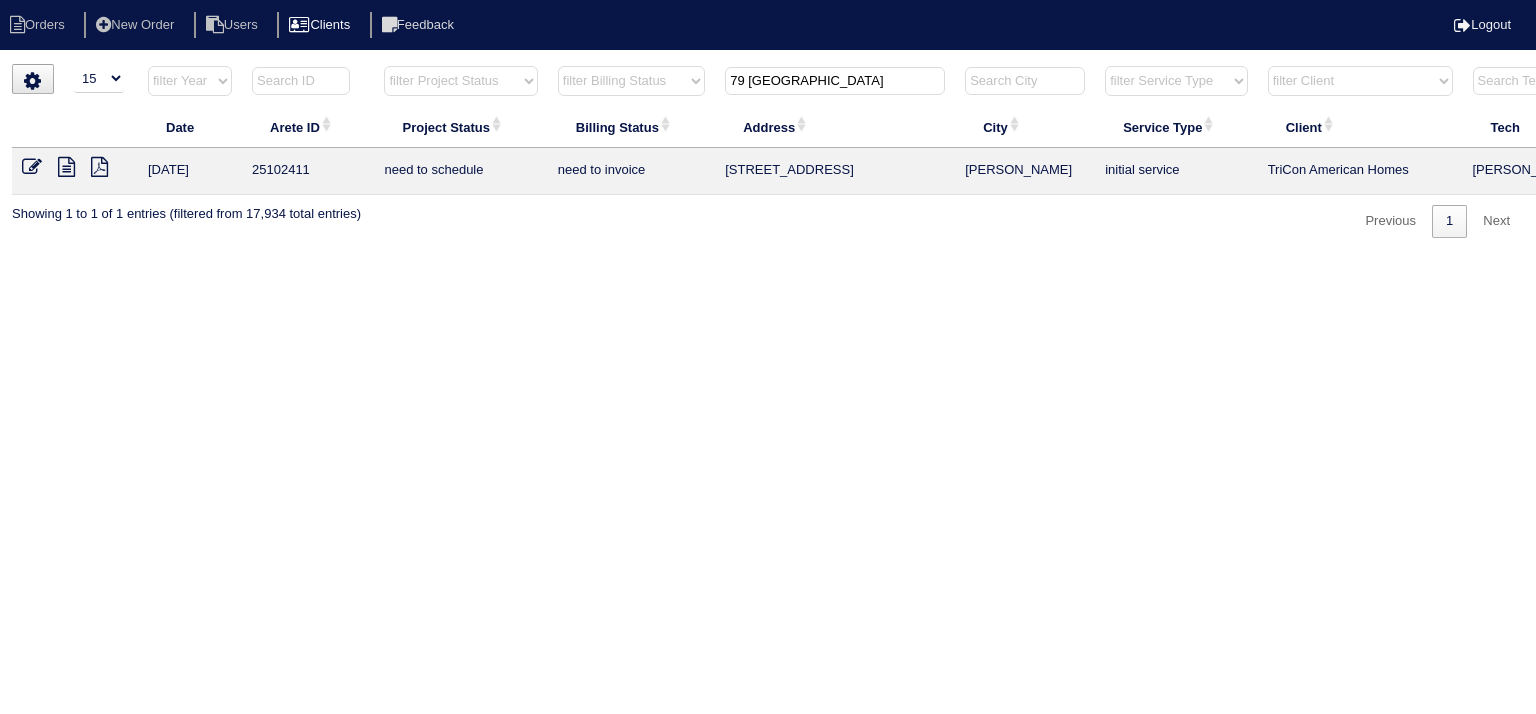 drag, startPoint x: 830, startPoint y: 77, endPoint x: 380, endPoint y: 32, distance: 452.24442 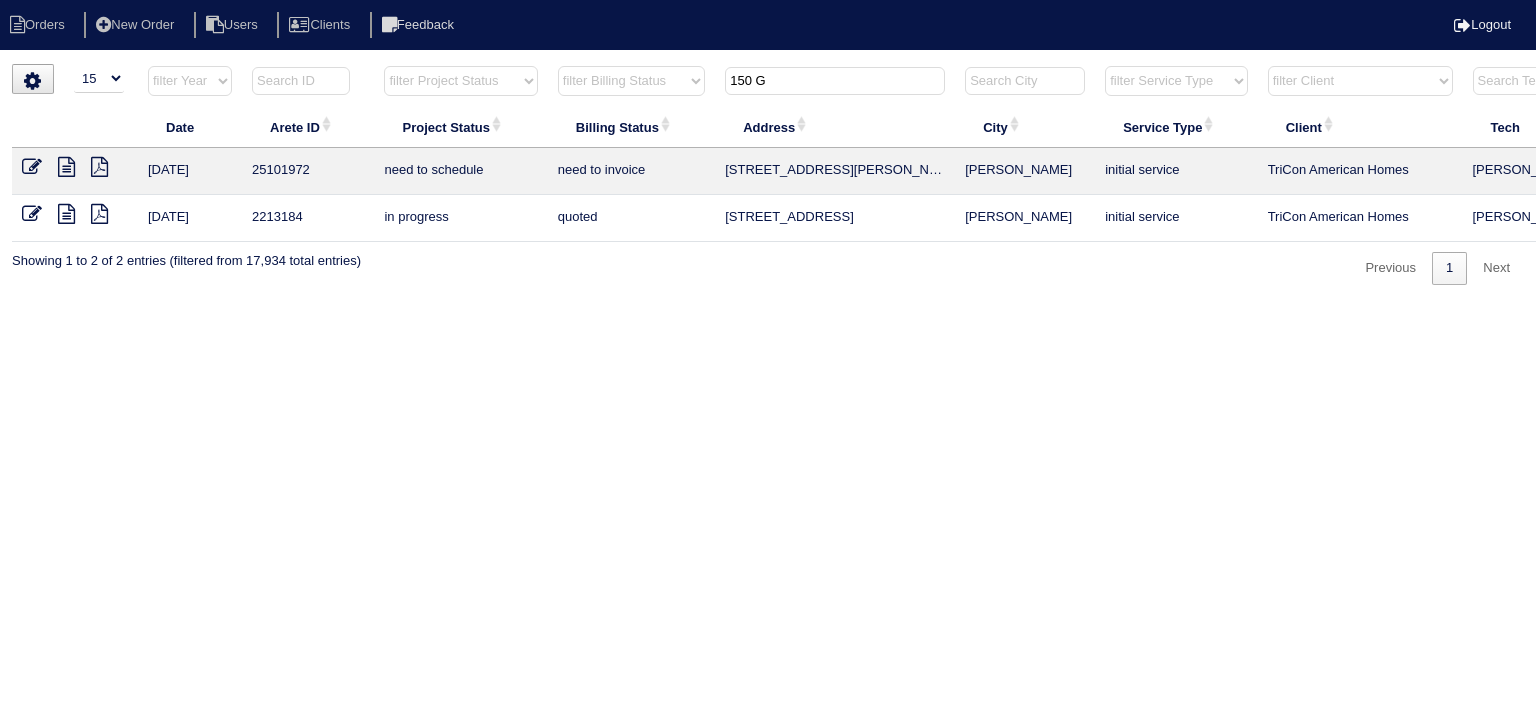 type on "150 G" 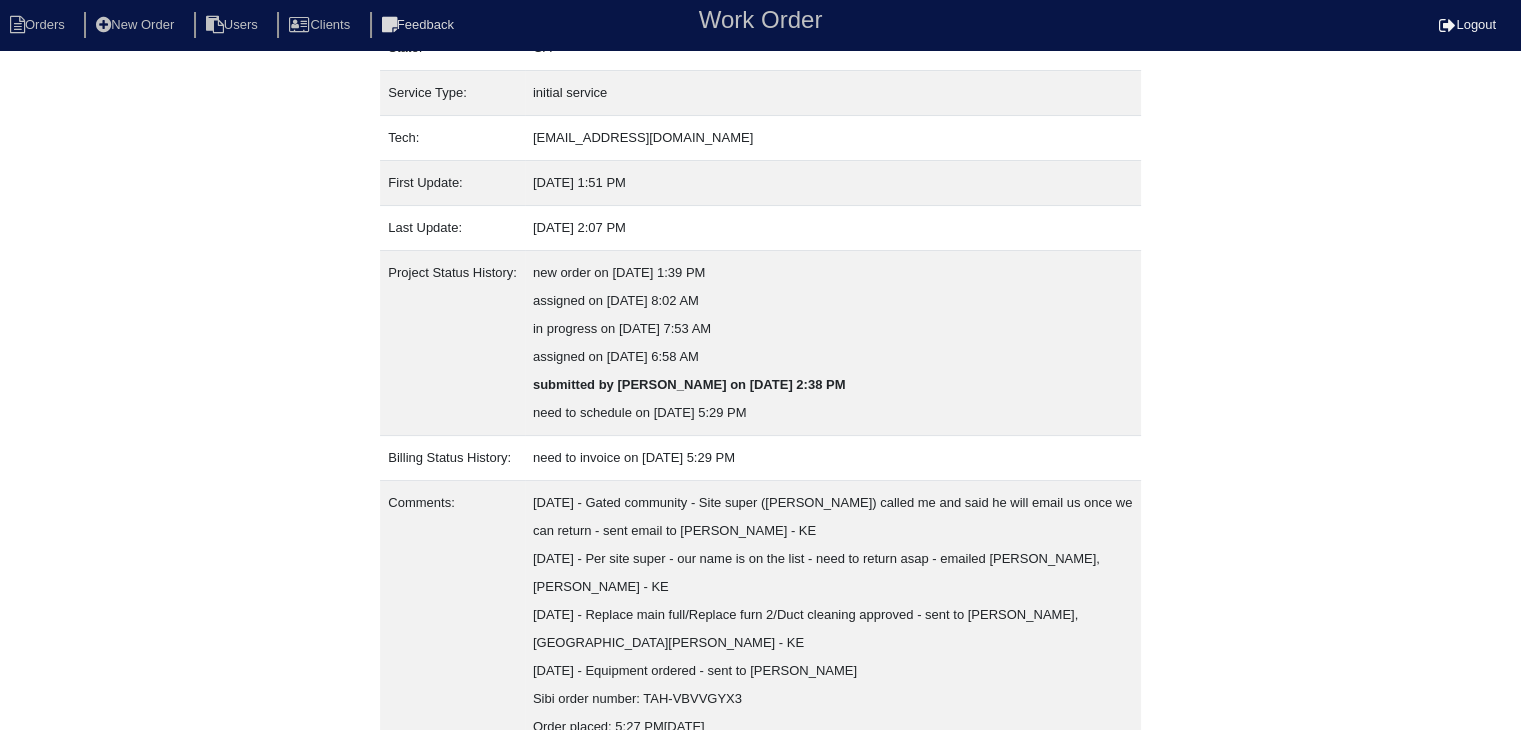 scroll, scrollTop: 376, scrollLeft: 0, axis: vertical 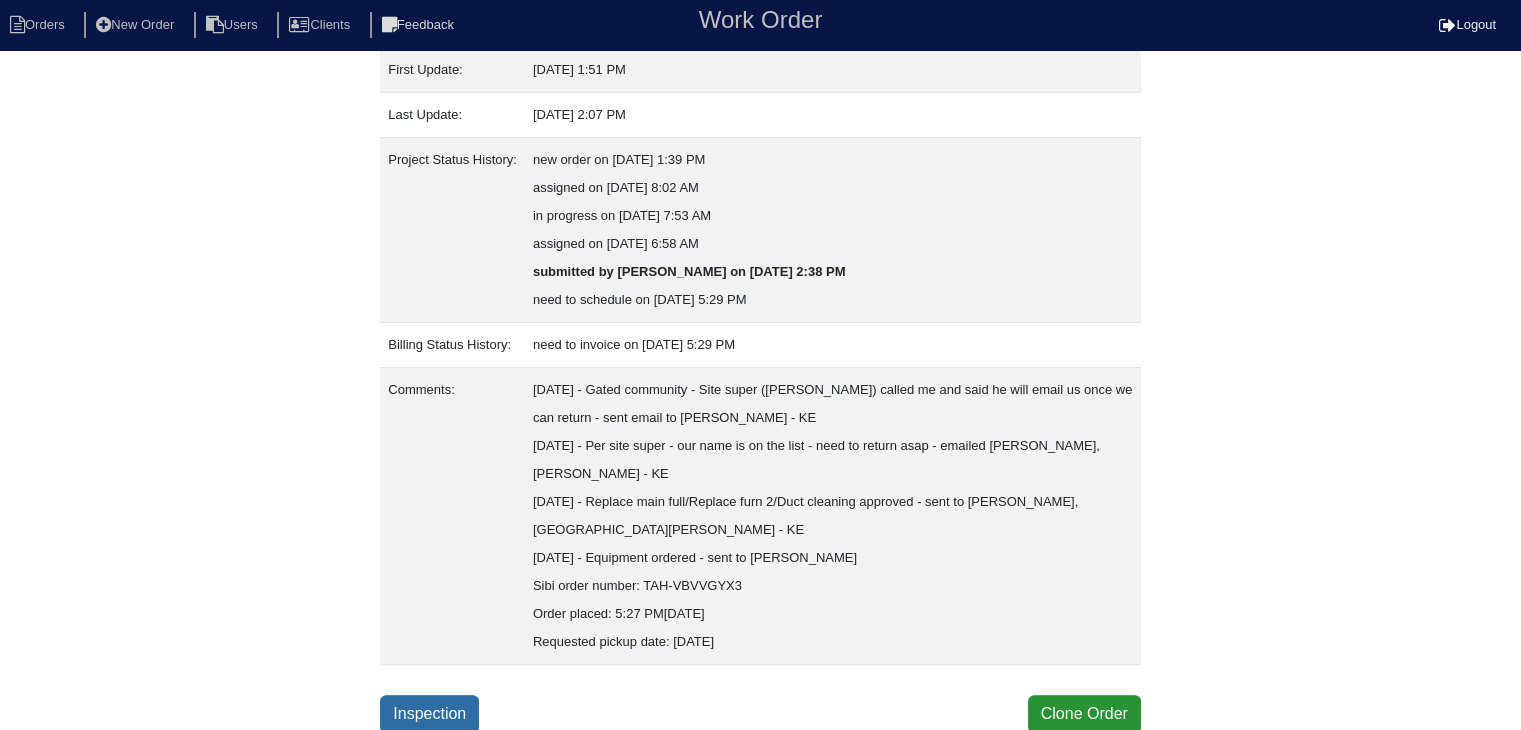 click on "Inspection" at bounding box center (429, 714) 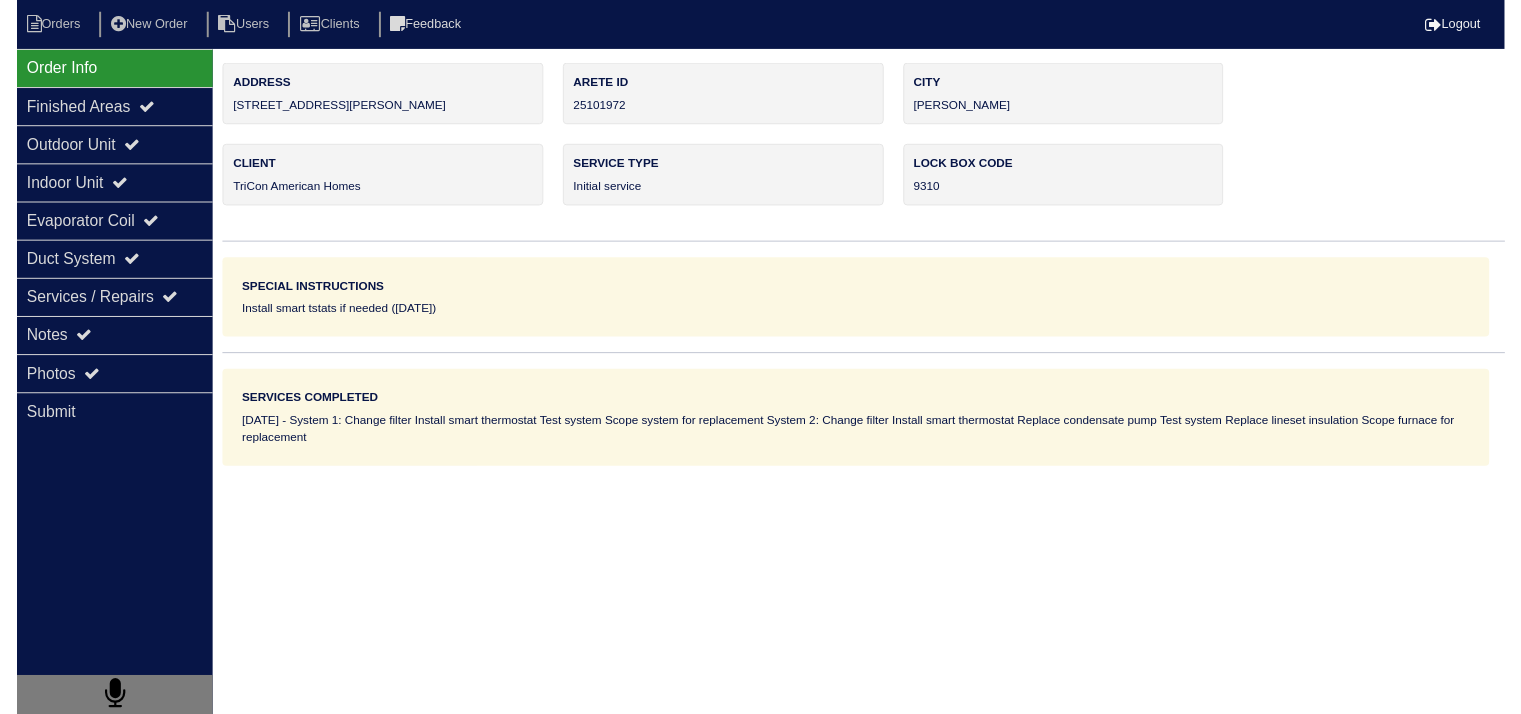 scroll, scrollTop: 0, scrollLeft: 0, axis: both 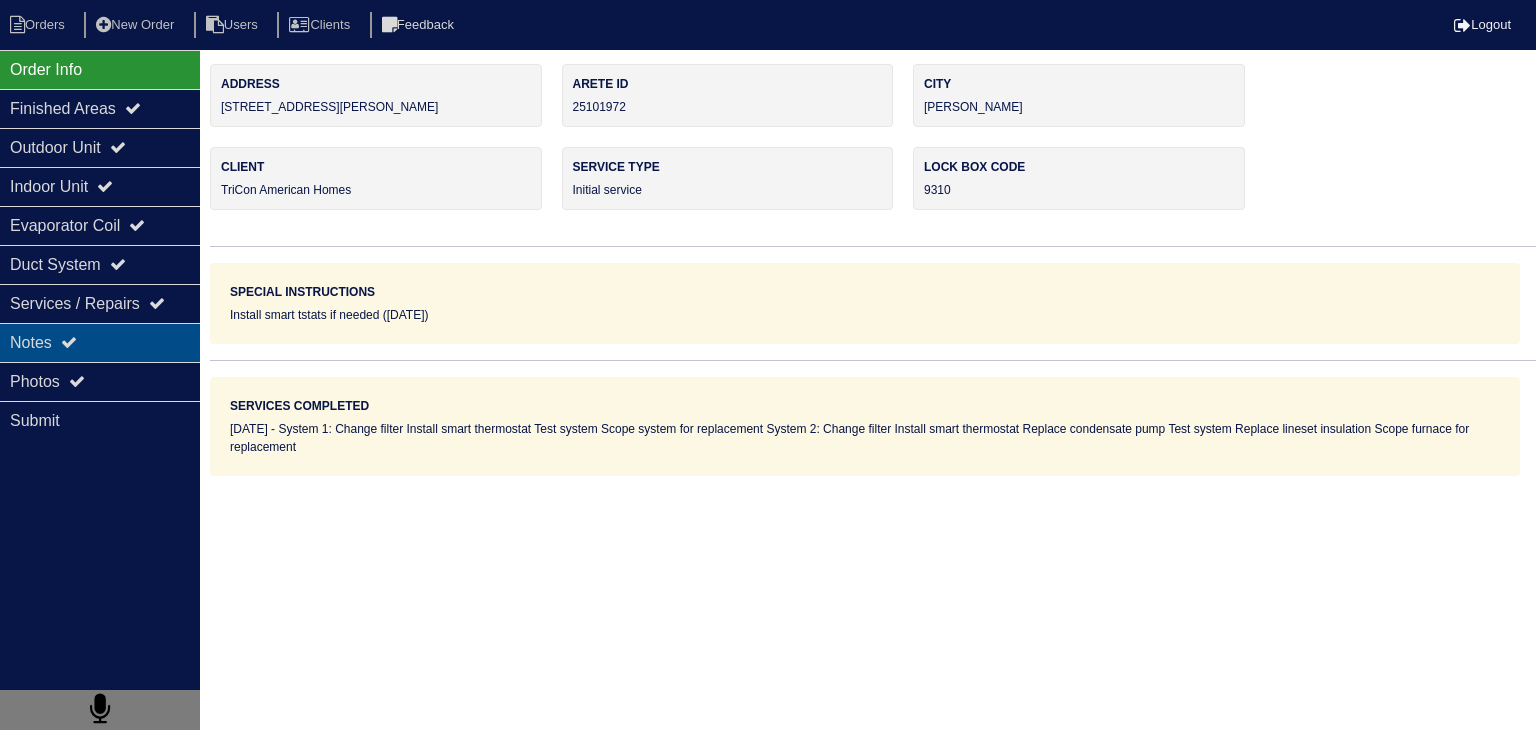 click on "Notes" at bounding box center (100, 342) 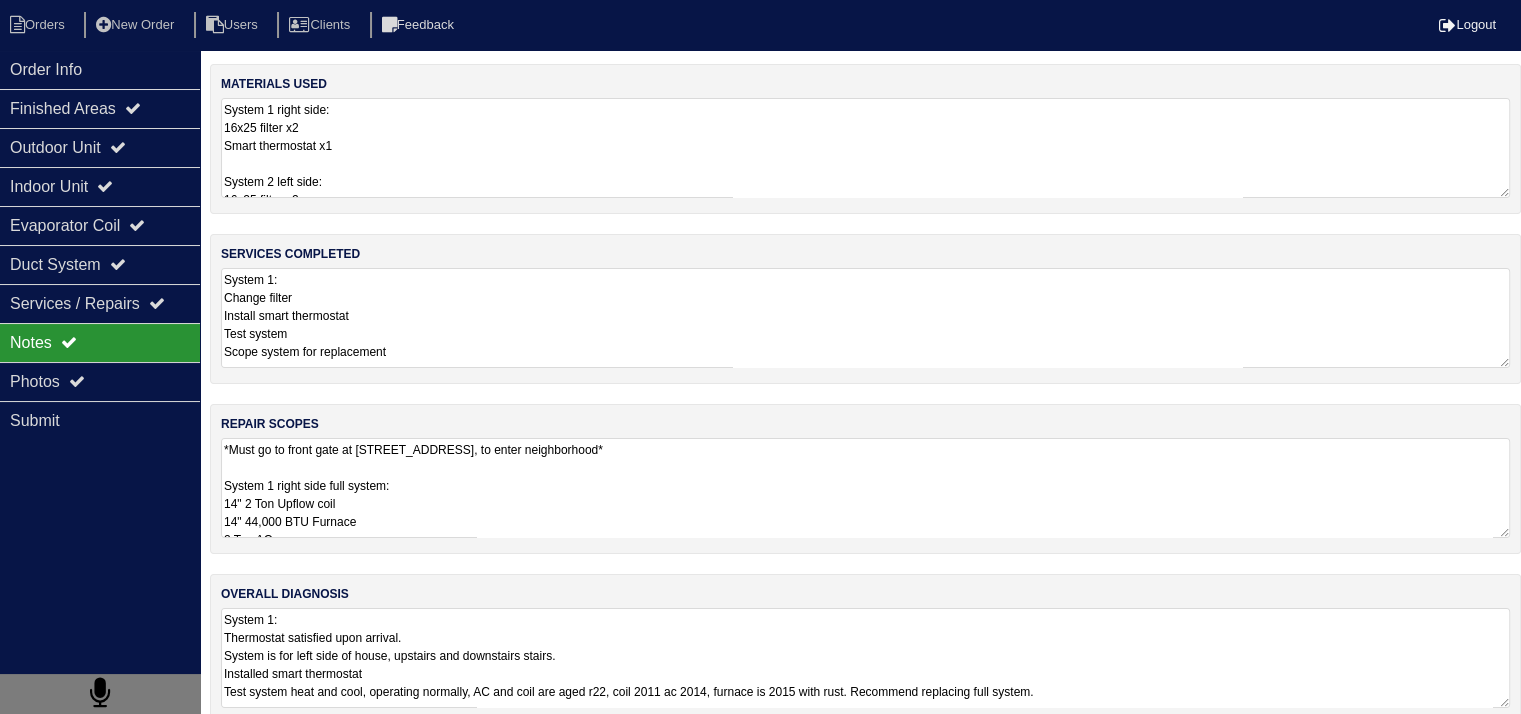 click on "*Must go to front gate at [STREET_ADDRESS], to enter neighborhood*
System 1 right side full system:
14" 2 Ton Upflow coil
14" 44,000 BTU Furnace
2 Ton AC
Pan No Hole
36x36 Pad
Aquaguard Floatswitch
SS2 Floatswitch
2- Filters
3-4" Single Wall 90
2-4" Single Wall 5' Stick
1-5x4 Reducer
3/4 PVC [DEMOGRAPHIC_DATA]
3/4 PVC Cap
3/4 Copper Lineset Insulation
Lineset Cover
System 2 left side furnace:
17" 90,000 BTU Furnace
Pan No Hole
Aquaguard Floatswitch
16x25 Filter Rack
2- Filters
2 Ft Flex Connector
4" Single Wall 90
Sheet of duct board for Return transition" at bounding box center [865, 488] 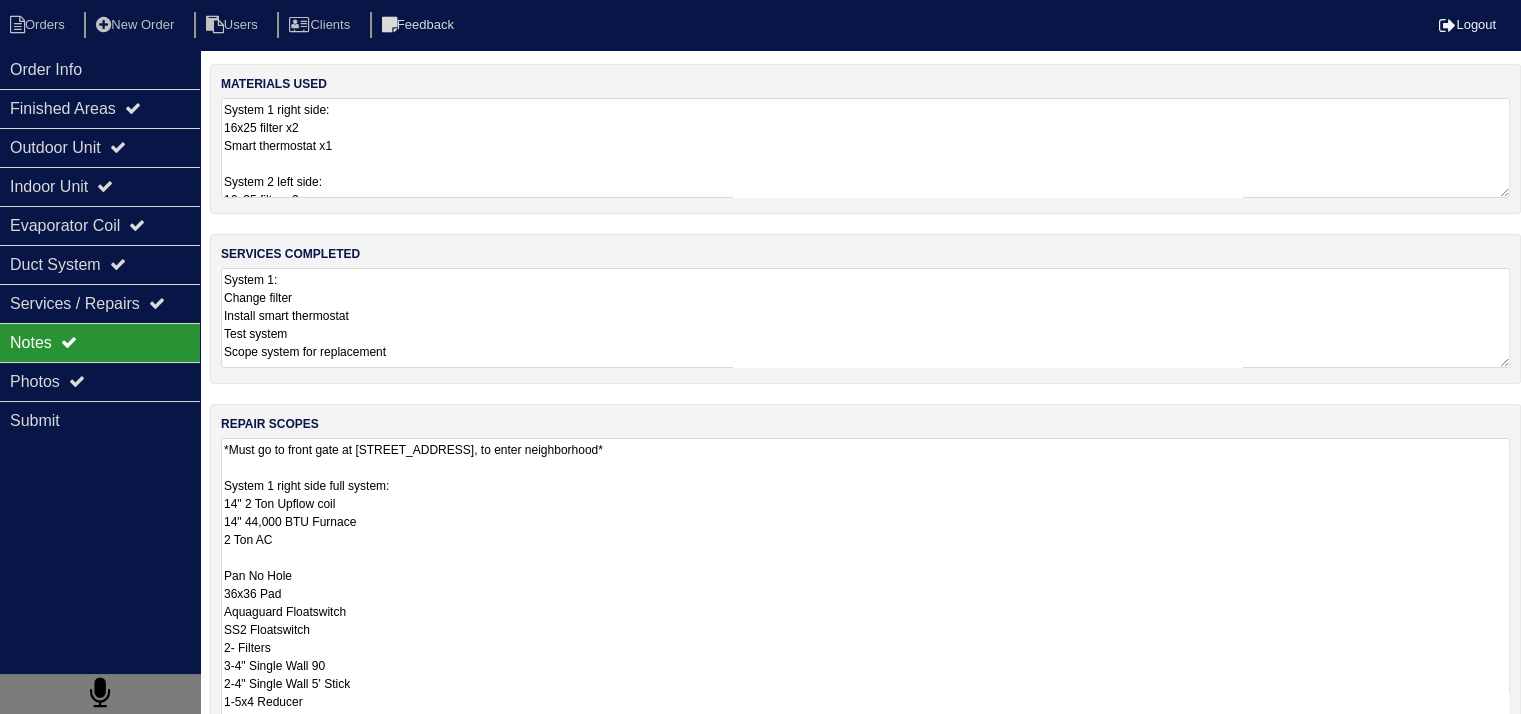 scroll, scrollTop: 1, scrollLeft: 0, axis: vertical 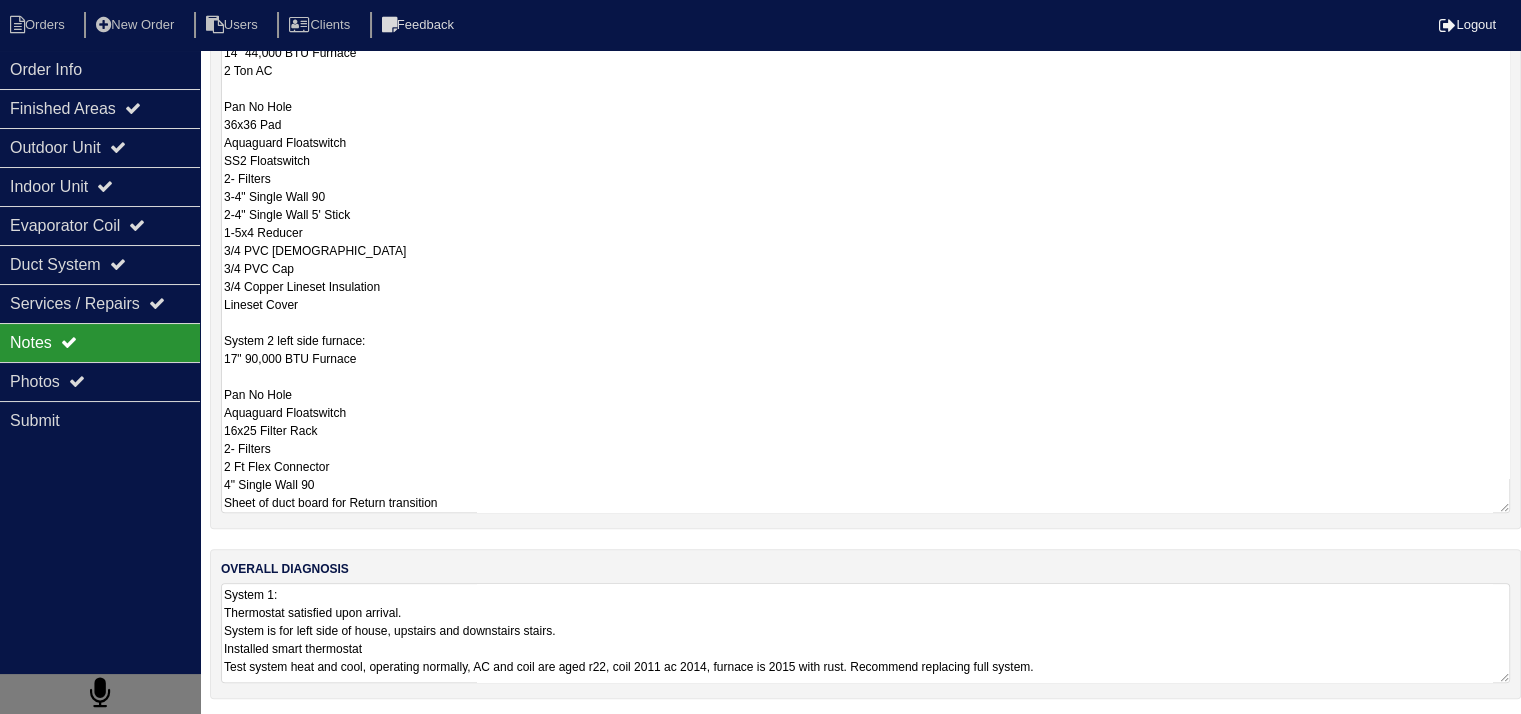 click on "*Must go to front gate at [STREET_ADDRESS], to enter neighborhood*
System 1 right side full system:
14" 2 Ton Upflow coil
14" 44,000 BTU Furnace
2 Ton AC
Pan No Hole
36x36 Pad
Aquaguard Floatswitch
SS2 Floatswitch
2- Filters
3-4" Single Wall 90
2-4" Single Wall 5' Stick
1-5x4 Reducer
3/4 PVC [DEMOGRAPHIC_DATA]
3/4 PVC Cap
3/4 Copper Lineset Insulation
Lineset Cover
System 2 left side furnace:
17" 90,000 BTU Furnace
Pan No Hole
Aquaguard Floatswitch
16x25 Filter Rack
2- Filters
2 Ft Flex Connector
4" Single Wall 90
Sheet of duct board for Return transition" at bounding box center [865, 241] 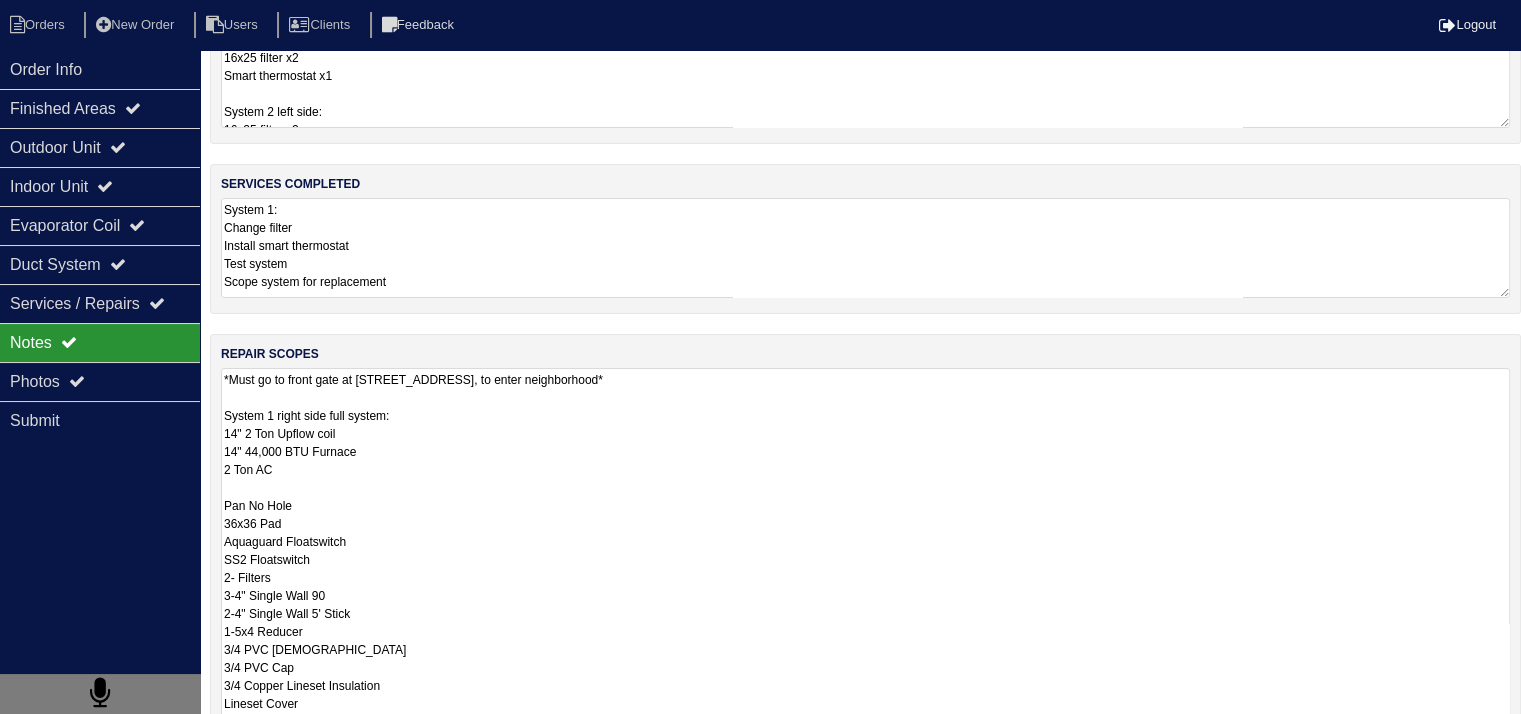 scroll, scrollTop: 69, scrollLeft: 0, axis: vertical 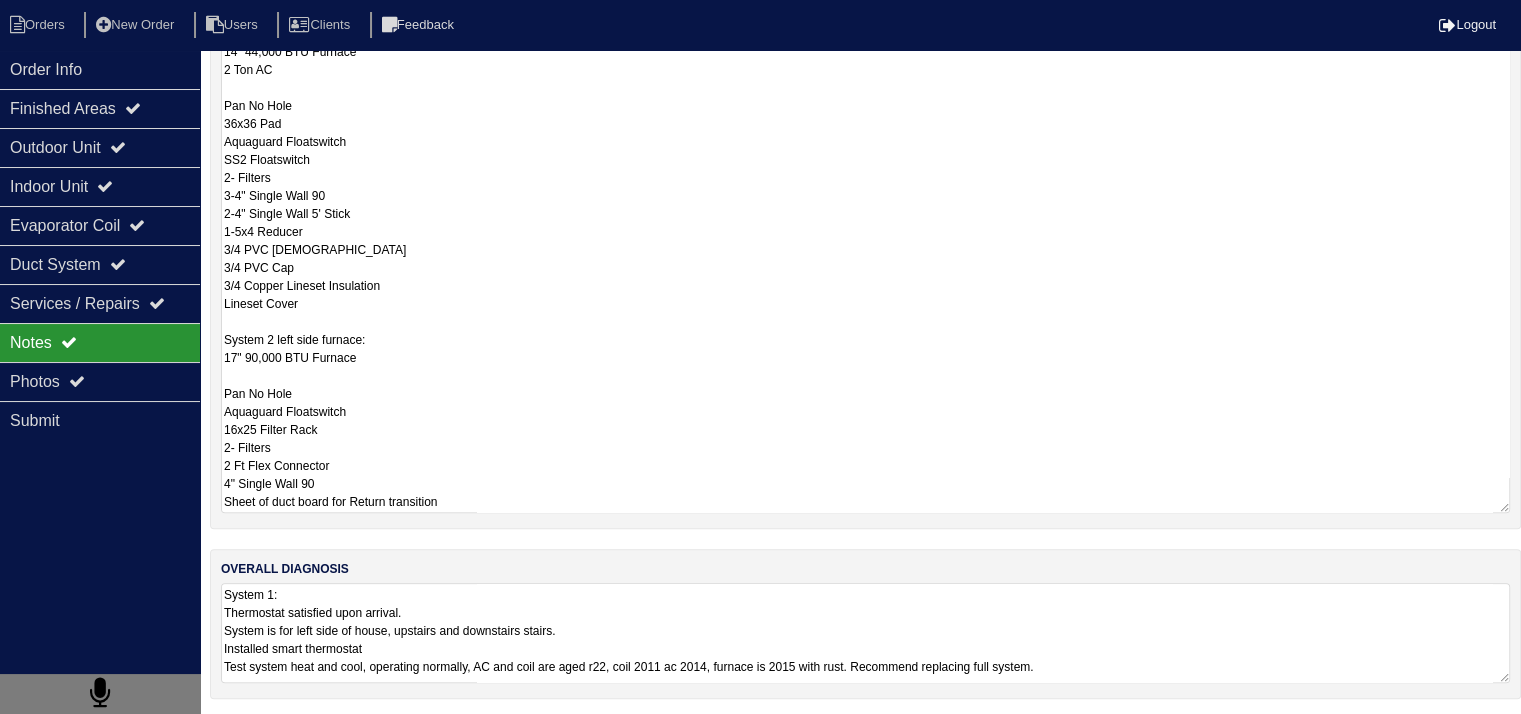 drag, startPoint x: 224, startPoint y: 377, endPoint x: 571, endPoint y: 498, distance: 367.4915 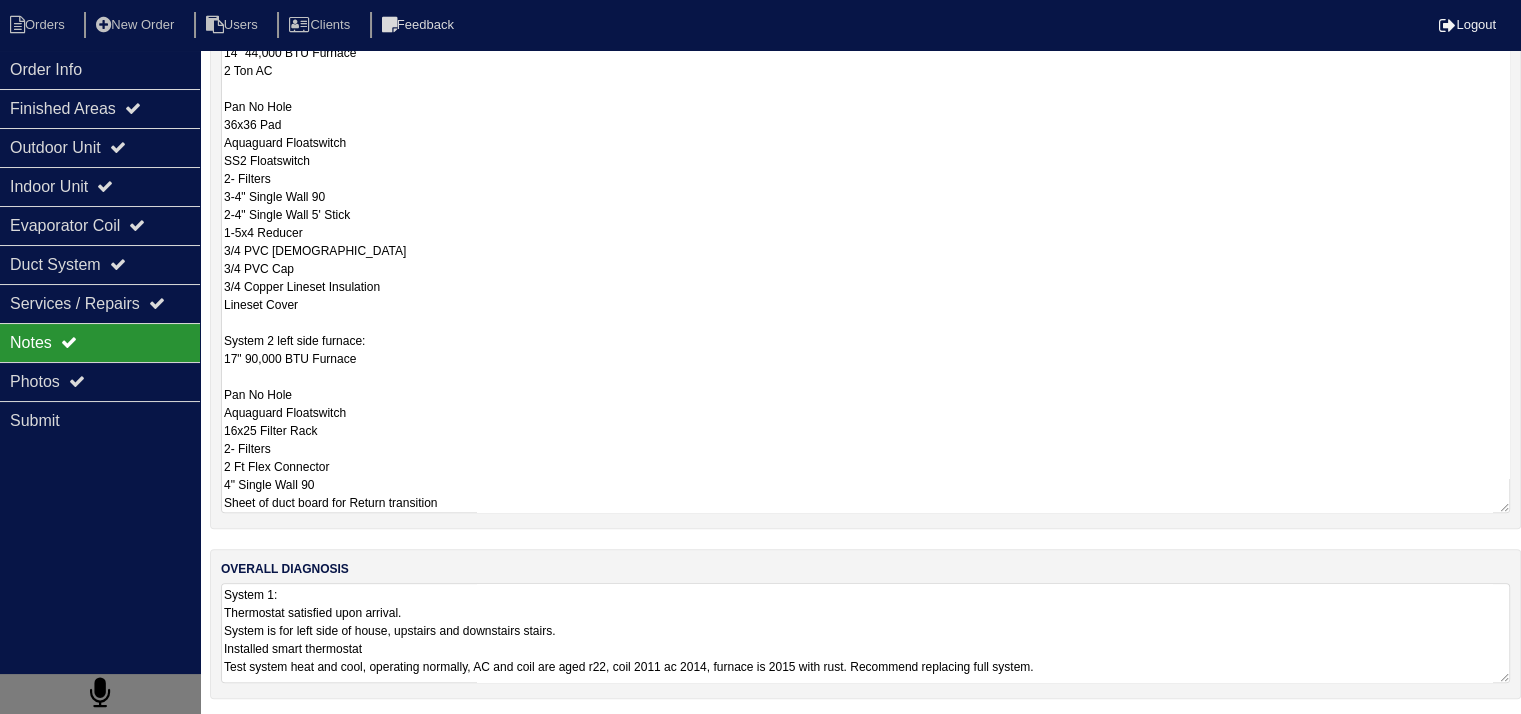 click on "*Must go to front gate at [STREET_ADDRESS], to enter neighborhood*
System 1 right side full system:
14" 2 Ton Upflow coil
14" 44,000 BTU Furnace
2 Ton AC
Pan No Hole
36x36 Pad
Aquaguard Floatswitch
SS2 Floatswitch
2- Filters
3-4" Single Wall 90
2-4" Single Wall 5' Stick
1-5x4 Reducer
3/4 PVC [DEMOGRAPHIC_DATA]
3/4 PVC Cap
3/4 Copper Lineset Insulation
Lineset Cover
System 2 left side furnace:
17" 90,000 BTU Furnace
Pan No Hole
Aquaguard Floatswitch
16x25 Filter Rack
2- Filters
2 Ft Flex Connector
4" Single Wall 90
Sheet of duct board for Return transition" at bounding box center [865, 241] 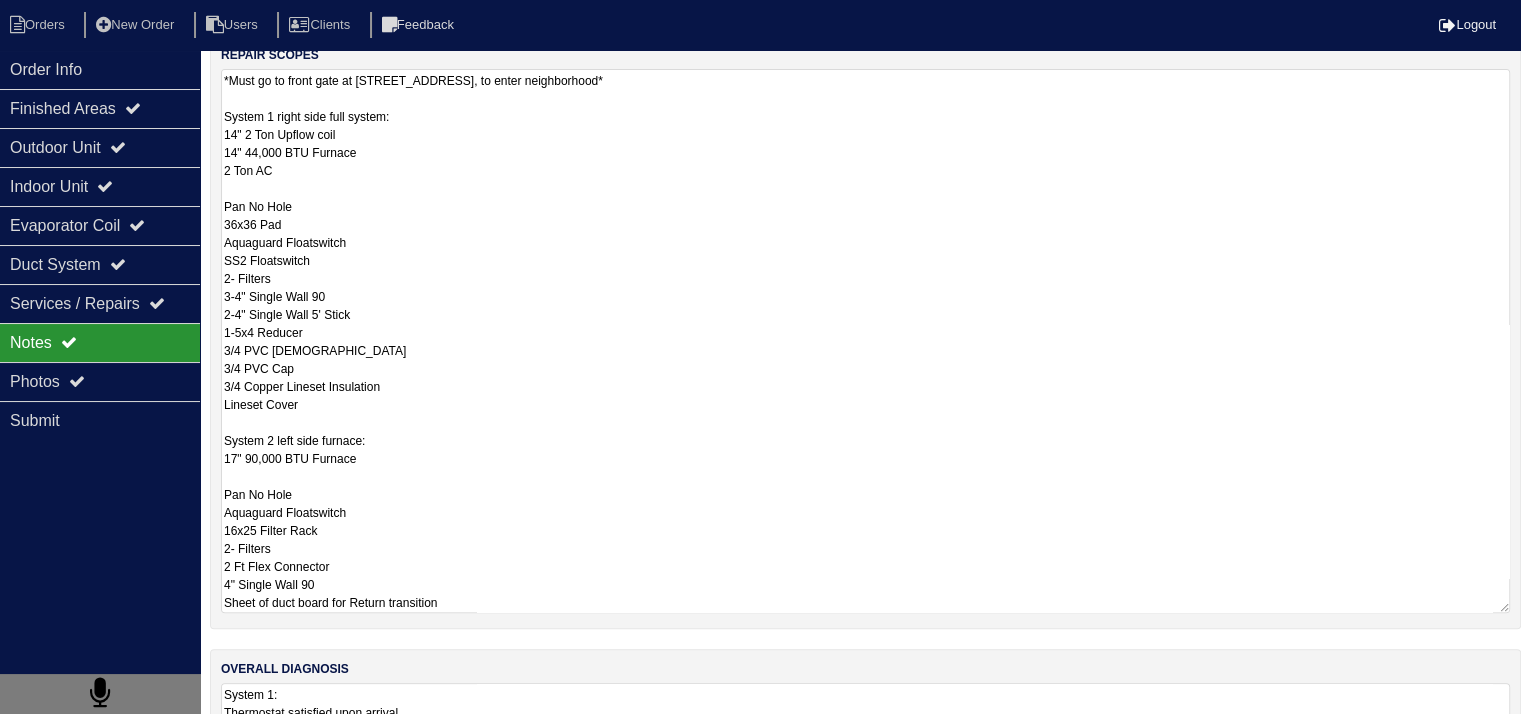 click on "*Must go to front gate at [STREET_ADDRESS], to enter neighborhood*
System 1 right side full system:
14" 2 Ton Upflow coil
14" 44,000 BTU Furnace
2 Ton AC
Pan No Hole
36x36 Pad
Aquaguard Floatswitch
SS2 Floatswitch
2- Filters
3-4" Single Wall 90
2-4" Single Wall 5' Stick
1-5x4 Reducer
3/4 PVC [DEMOGRAPHIC_DATA]
3/4 PVC Cap
3/4 Copper Lineset Insulation
Lineset Cover
System 2 left side furnace:
17" 90,000 BTU Furnace
Pan No Hole
Aquaguard Floatswitch
16x25 Filter Rack
2- Filters
2 Ft Flex Connector
4" Single Wall 90
Sheet of duct board for Return transition" at bounding box center (865, 341) 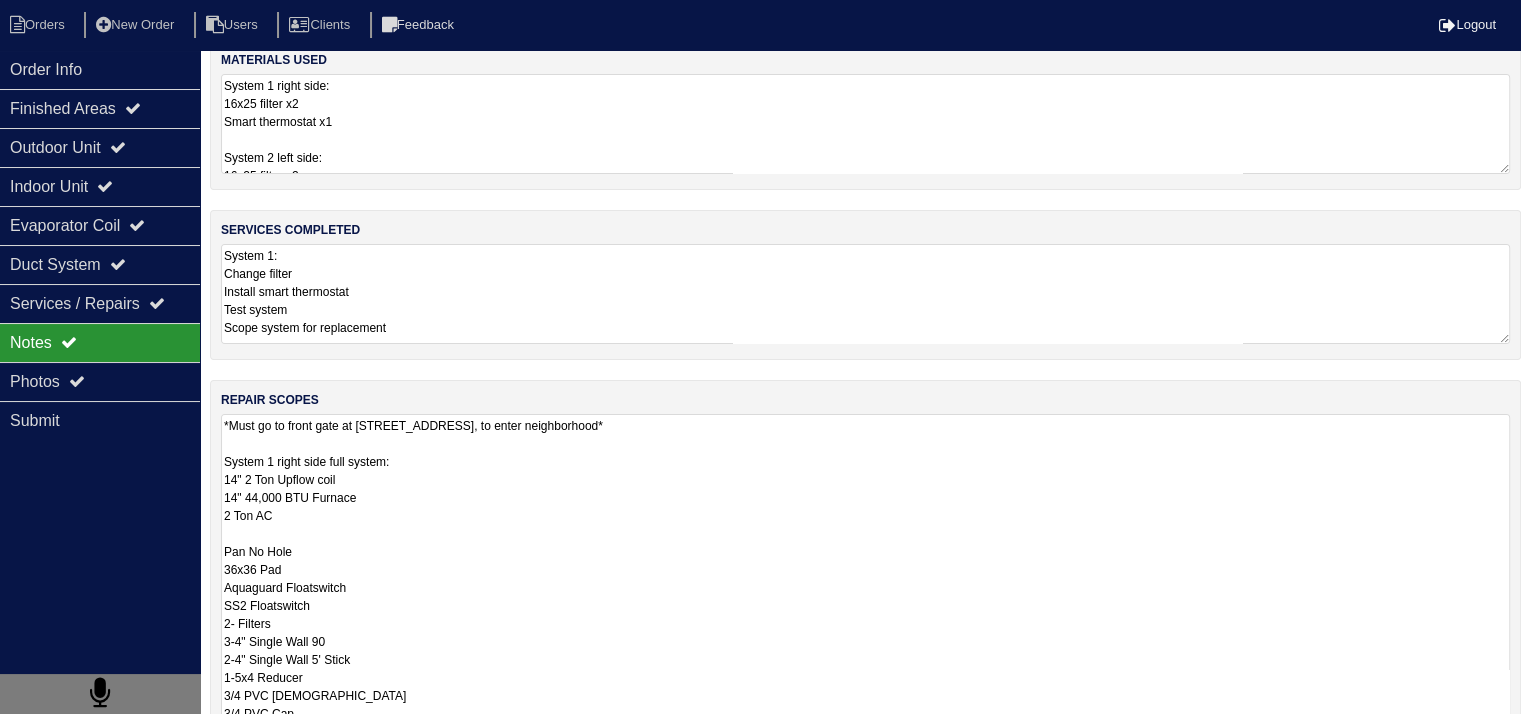 scroll, scrollTop: 0, scrollLeft: 0, axis: both 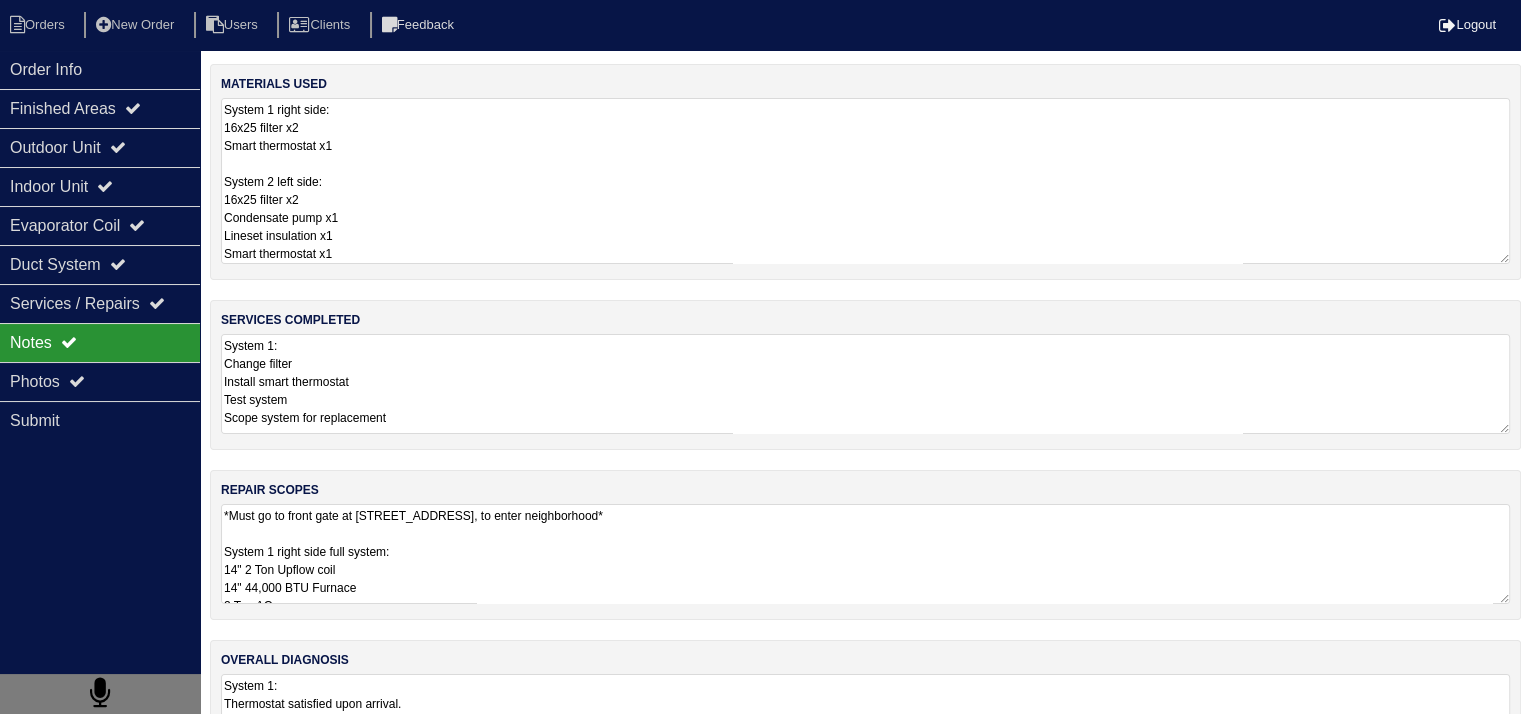 click on "System 1 right side:
16x25 filter x2
Smart thermostat x1
System 2 left side:
16x25 filter x2
Condensate pump x1
Lineset insulation x1
Smart thermostat x1" at bounding box center [865, 181] 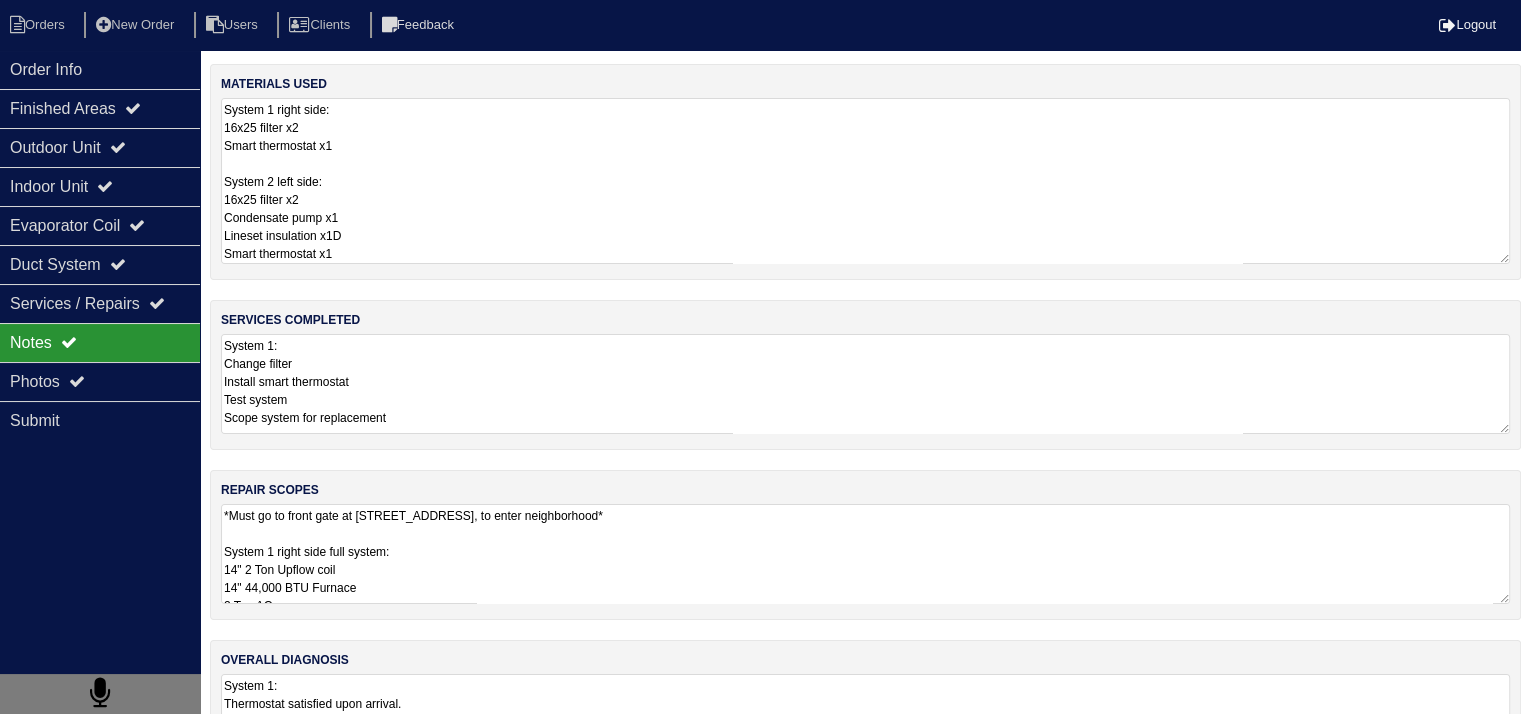 type on "System 1 right side:
16x25 filter x2
Smart thermostat x1
System 2 left side:
16x25 filter x2
Condensate pump x1
Lineset insulation x1
Smart thermostat x1" 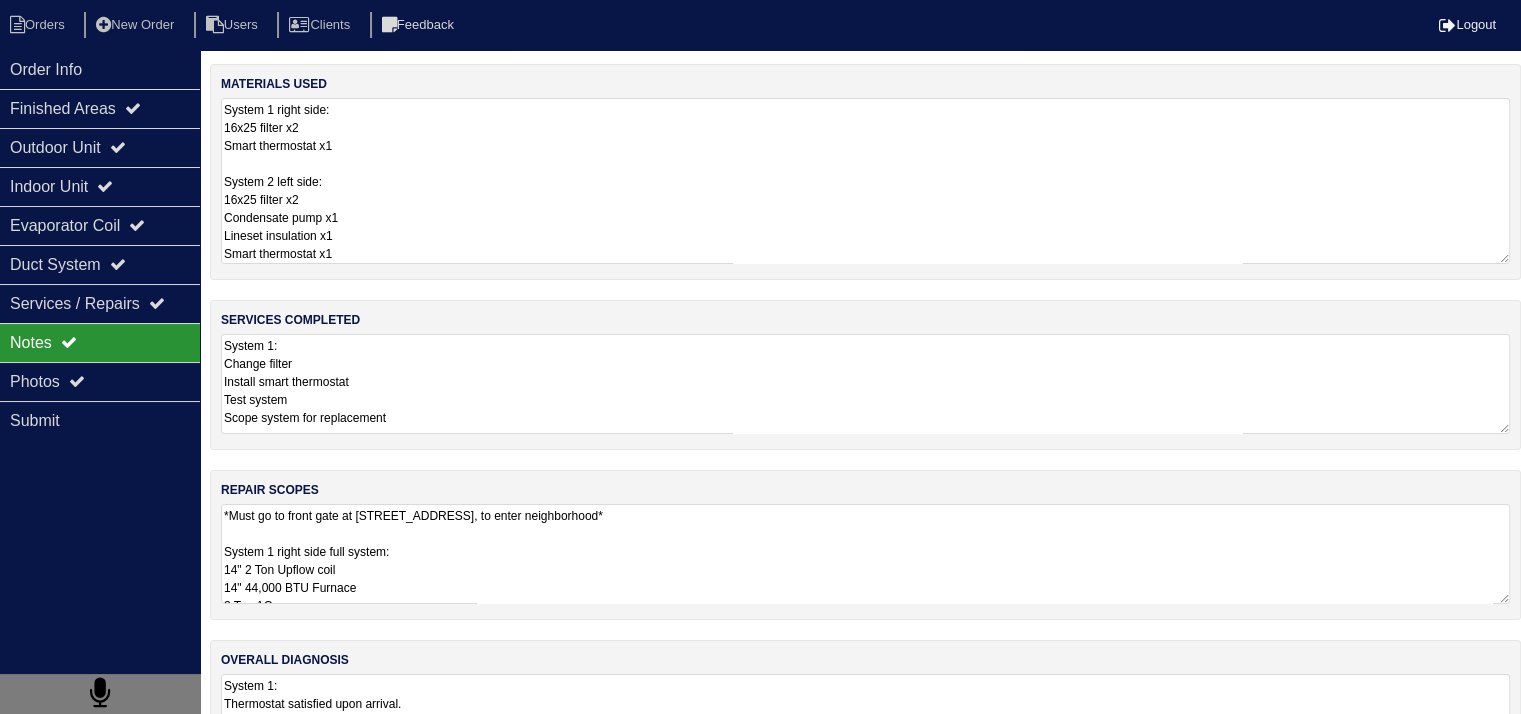 click on "System 1 right side:
16x25 filter x2
Smart thermostat x1
System 2 left side:
16x25 filter x2
Condensate pump x1
Lineset insulation x1
Smart thermostat x1" at bounding box center [865, 181] 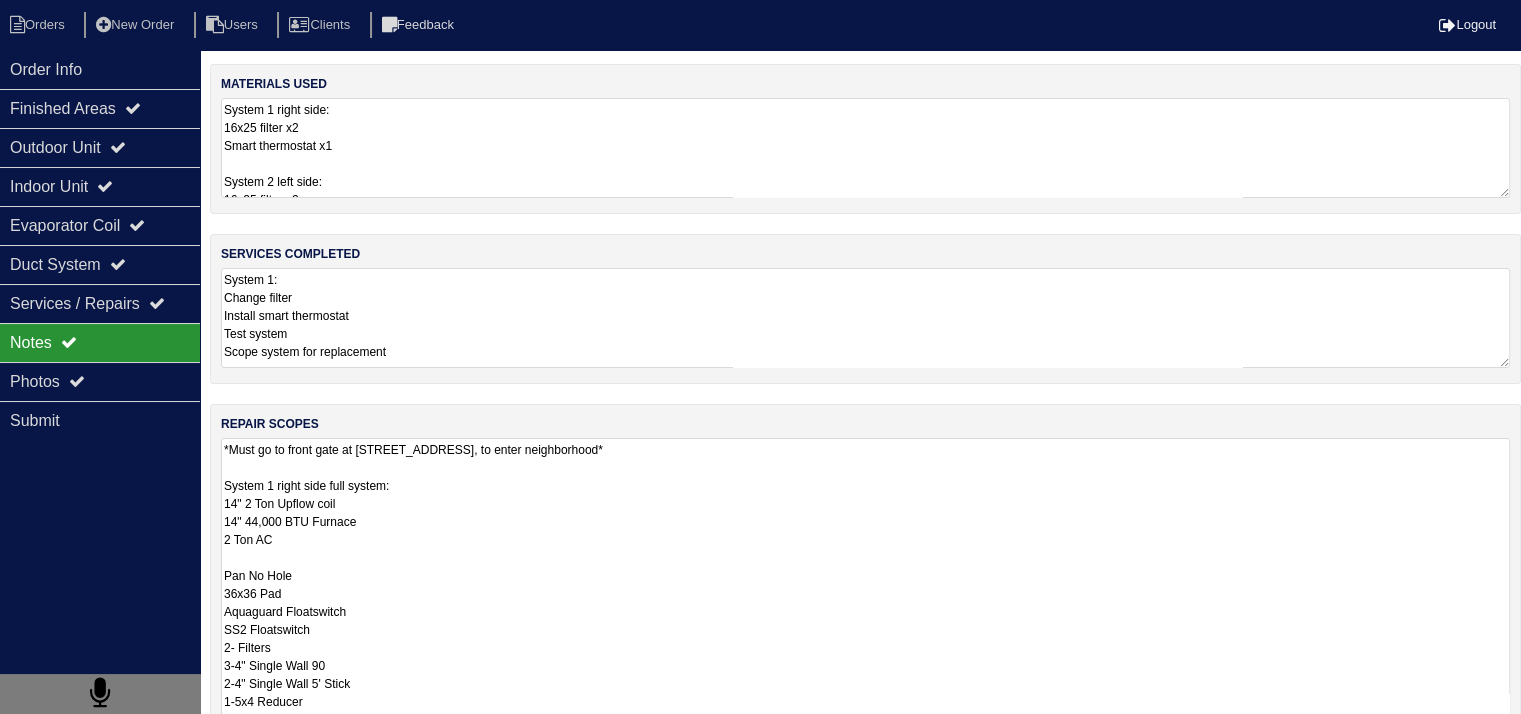 click on "*Must go to front gate at [STREET_ADDRESS], to enter neighborhood*
System 1 right side full system:
14" 2 Ton Upflow coil
14" 44,000 BTU Furnace
2 Ton AC
Pan No Hole
36x36 Pad
Aquaguard Floatswitch
SS2 Floatswitch
2- Filters
3-4" Single Wall 90
2-4" Single Wall 5' Stick
1-5x4 Reducer
3/4 PVC [DEMOGRAPHIC_DATA]
3/4 PVC Cap
3/4 Copper Lineset Insulation
Lineset Cover
System 2 left side furnace:
17" 90,000 BTU Furnace
Pan No Hole
Aquaguard Floatswitch
16x25 Filter Rack
2- Filters
2 Ft Flex Connector
4" Single Wall 90
Sheet of duct board for Return transition" at bounding box center [865, 710] 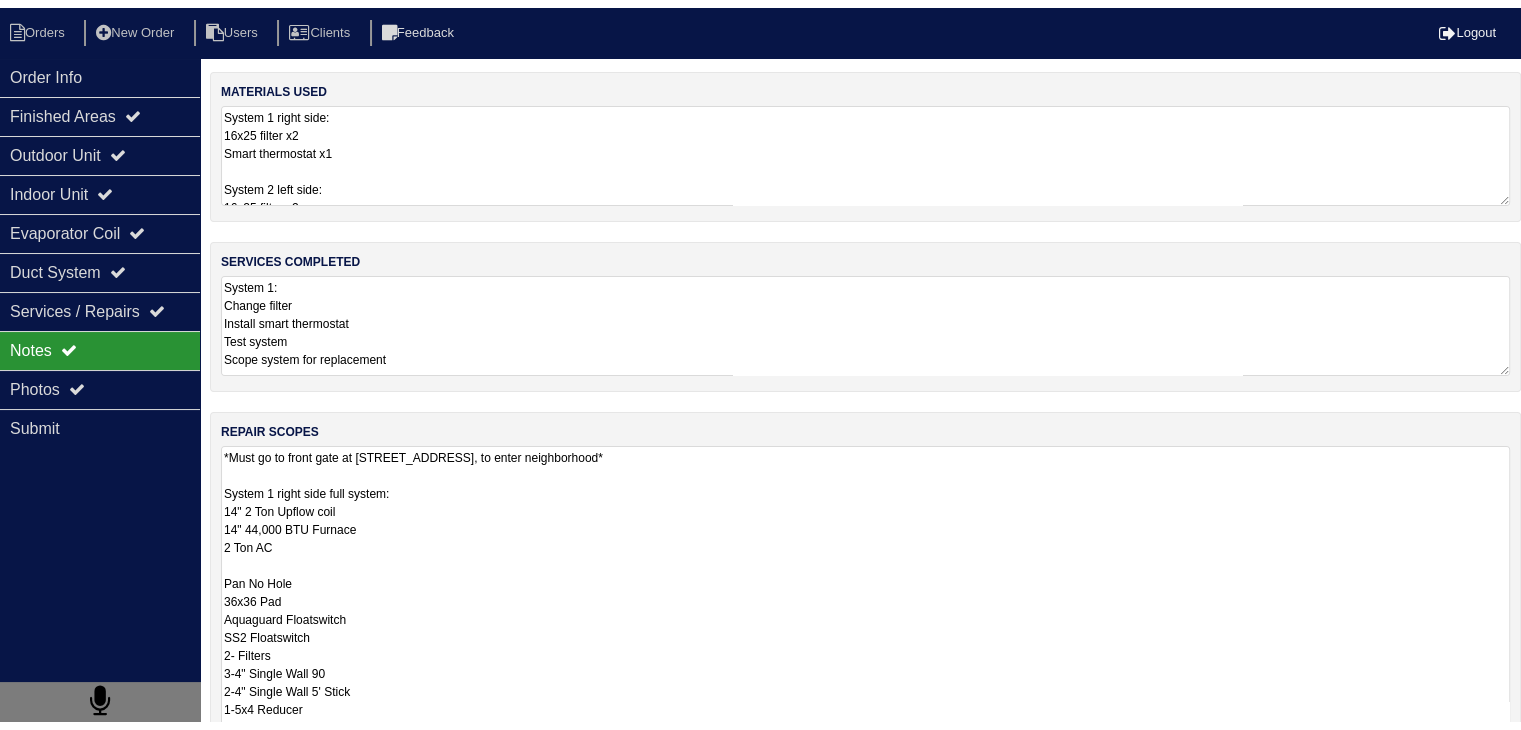 scroll, scrollTop: 1, scrollLeft: 0, axis: vertical 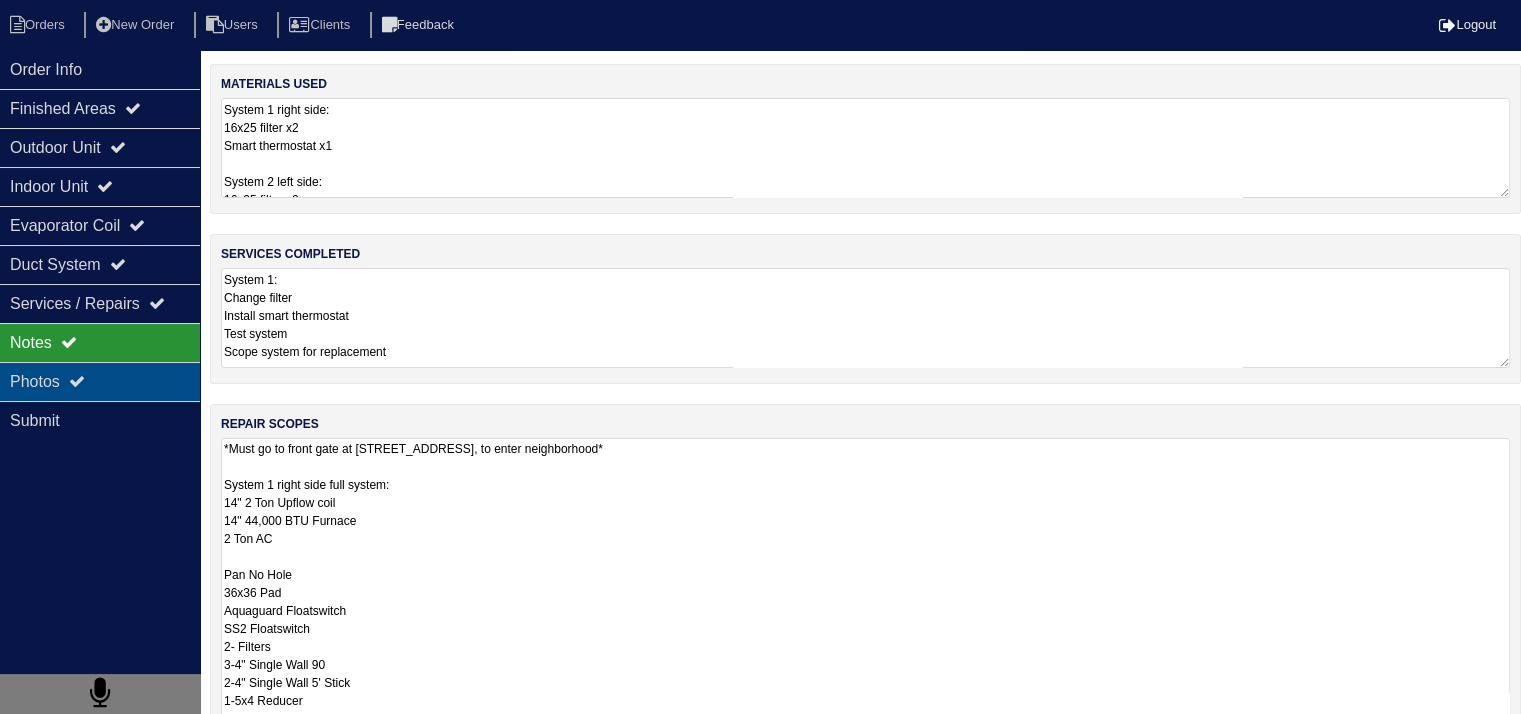 click on "Photos" at bounding box center (100, 381) 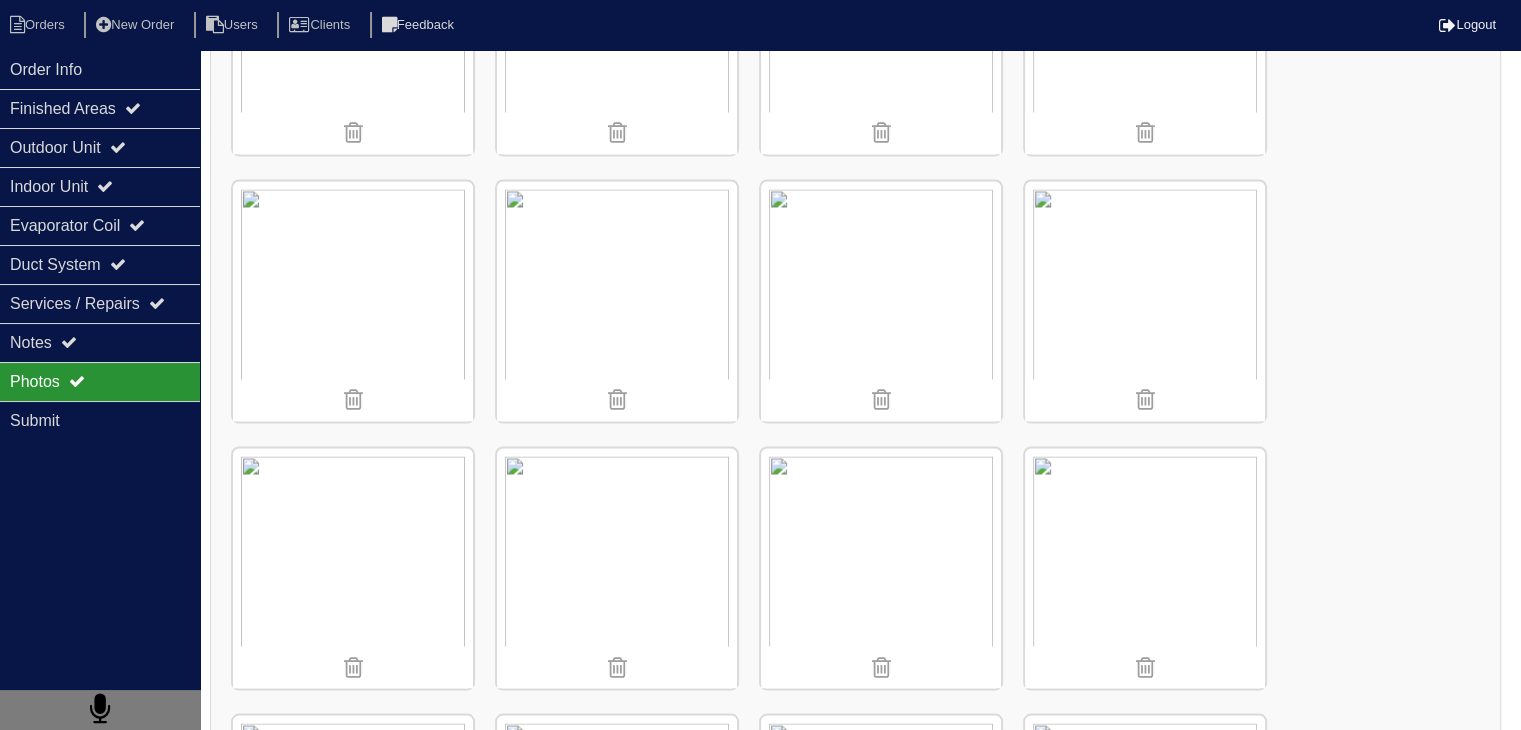 scroll, scrollTop: 3400, scrollLeft: 0, axis: vertical 